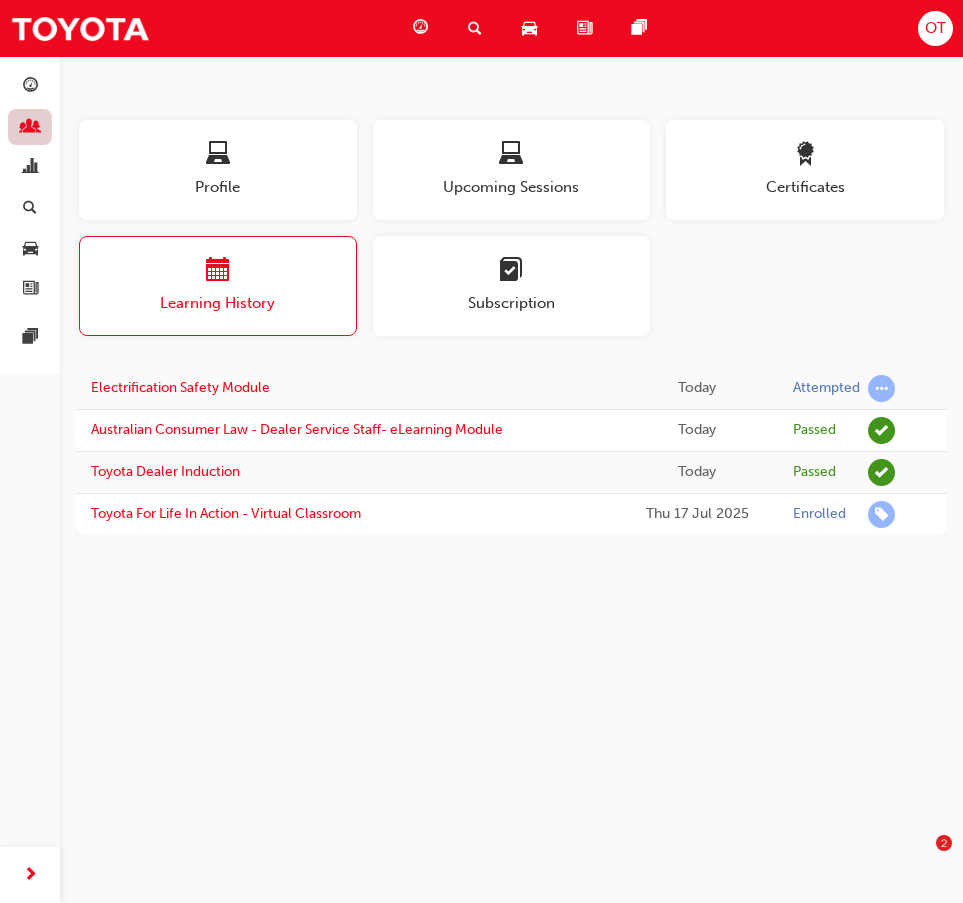 scroll, scrollTop: 0, scrollLeft: 0, axis: both 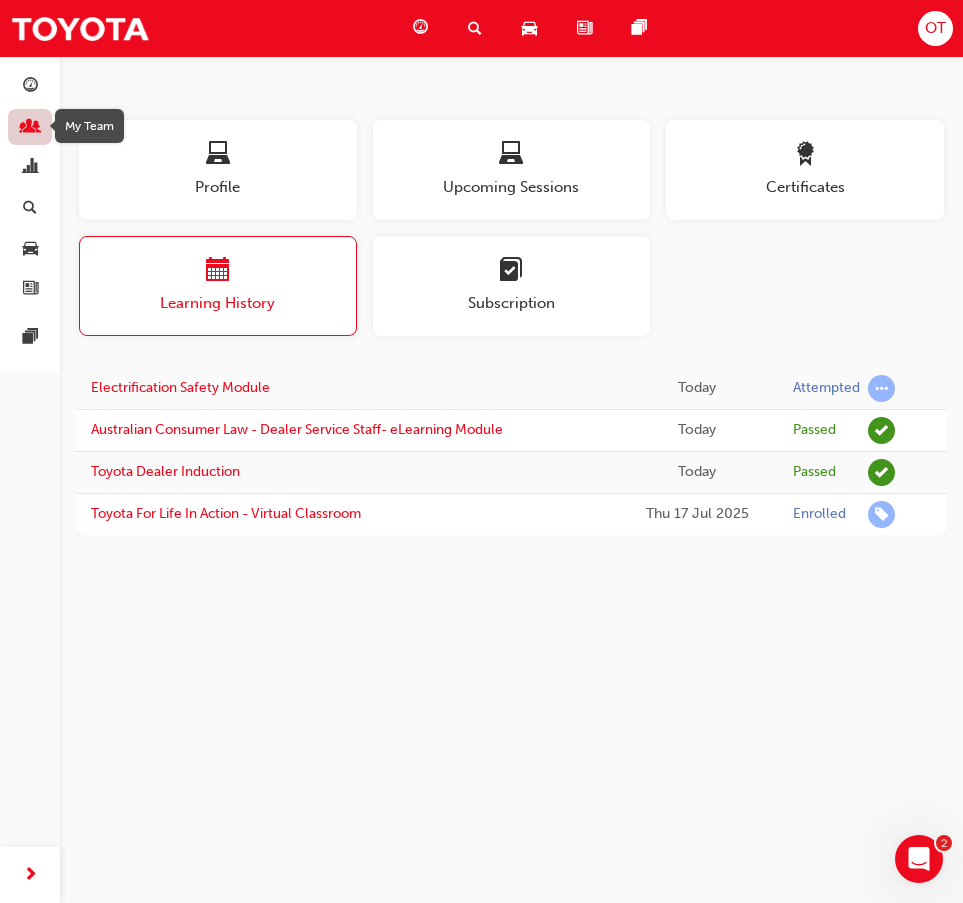click at bounding box center [30, 128] 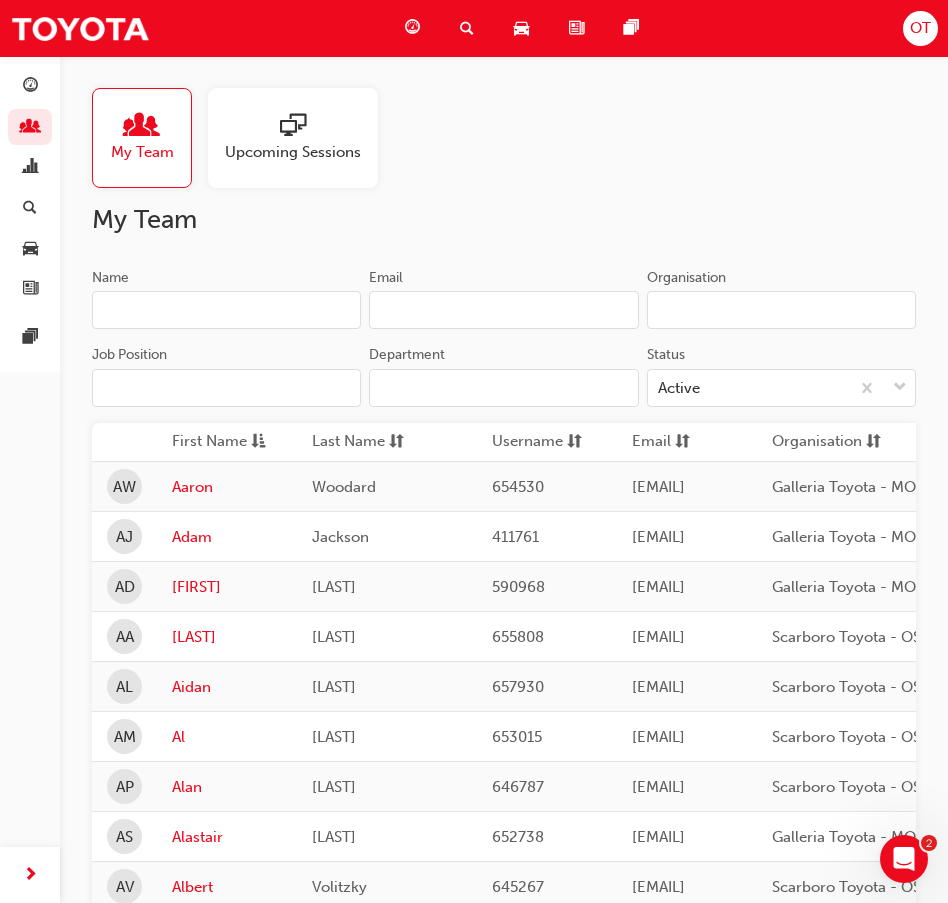 click on "Name" at bounding box center [226, 310] 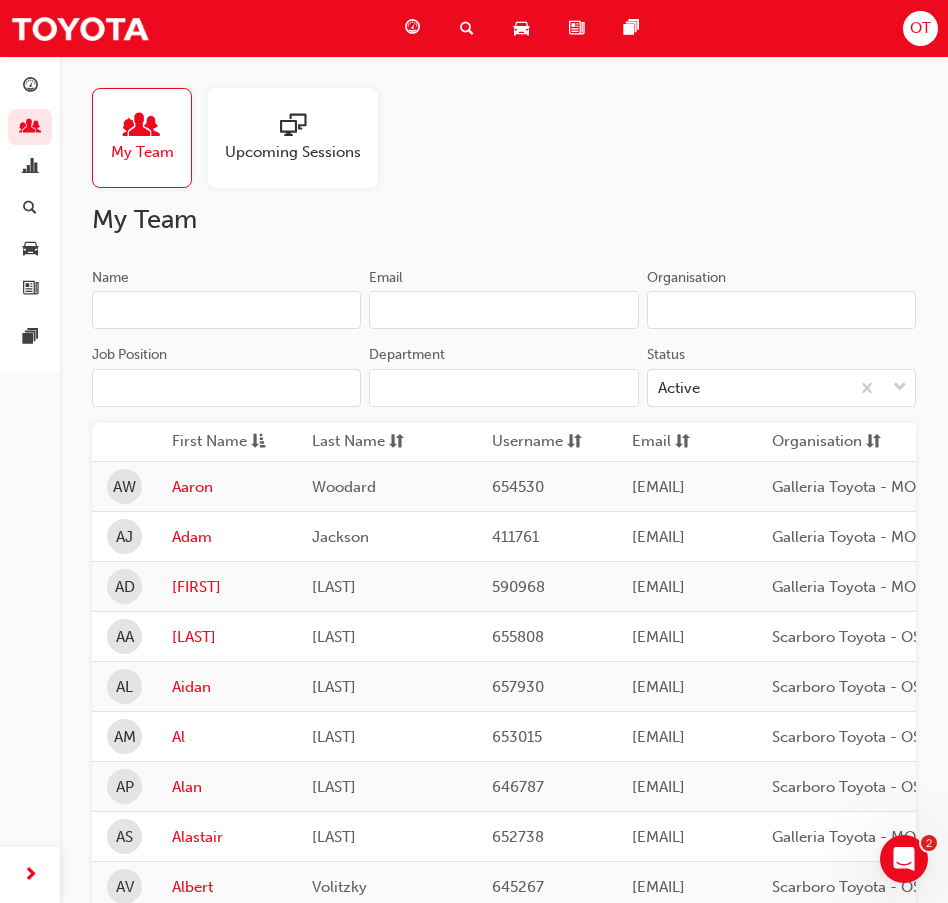 click at bounding box center [142, 127] 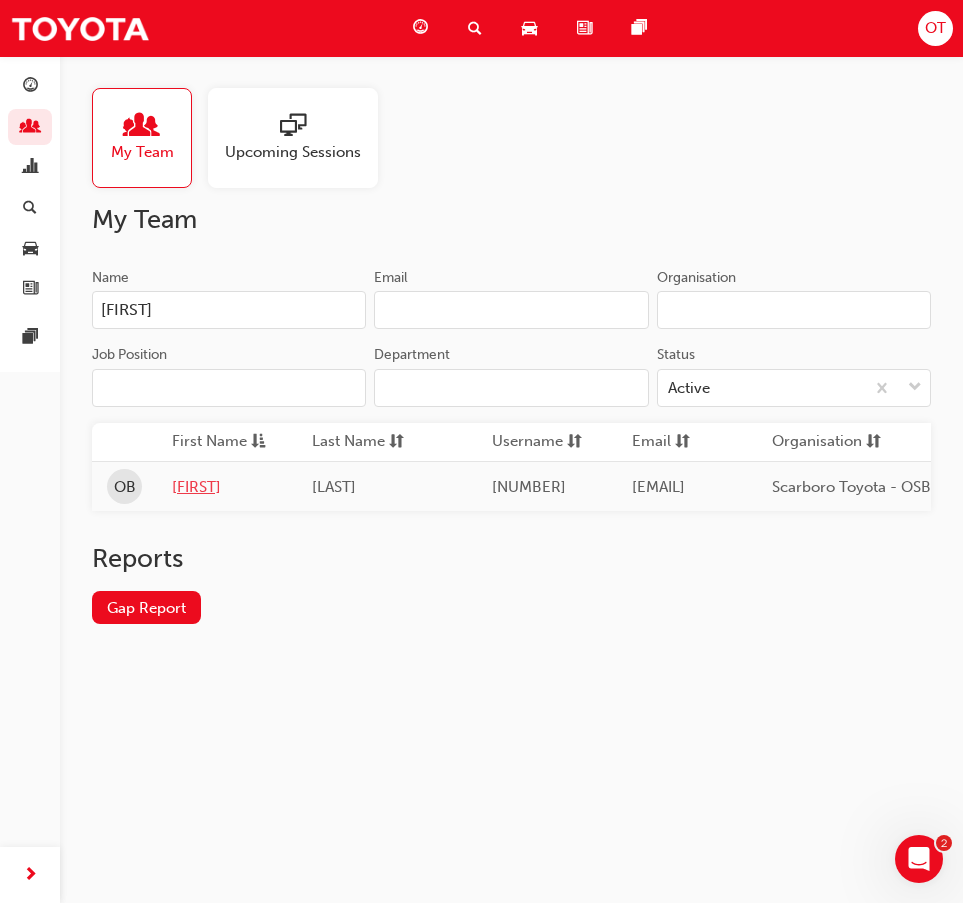 type on "[FIRST]" 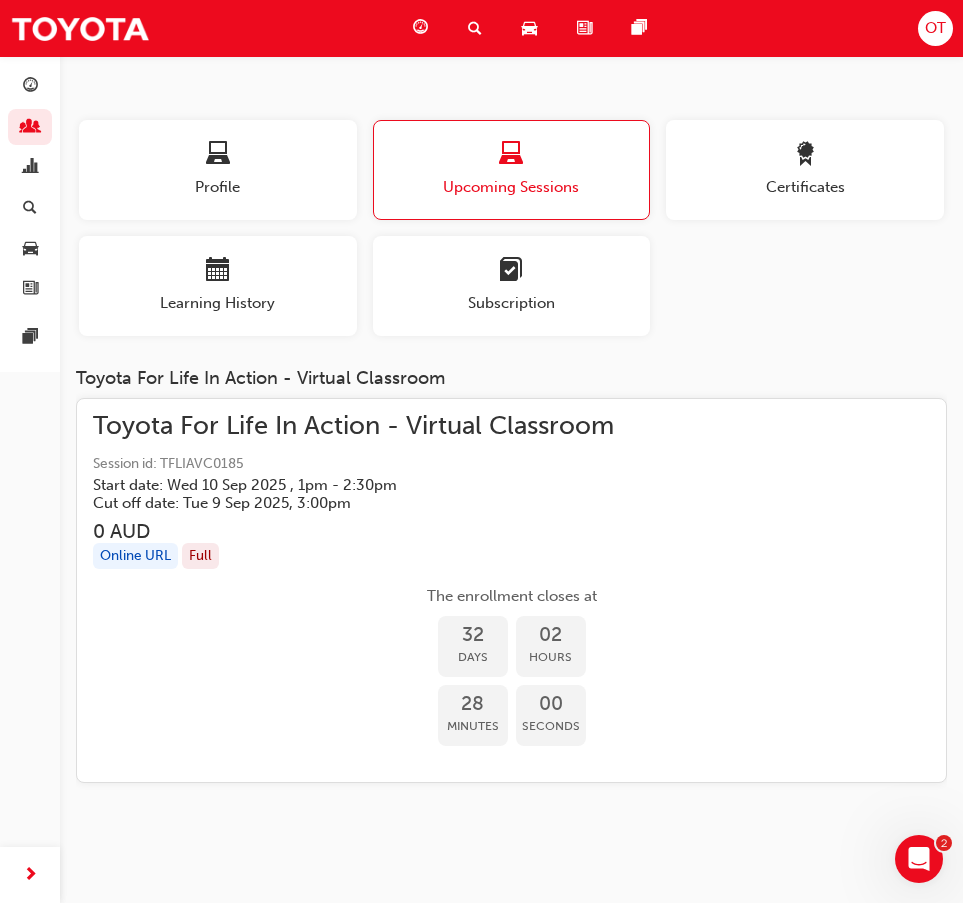 click on "Cut off date:   [DAY] [DATE], [TIME]" at bounding box center (495, 503) 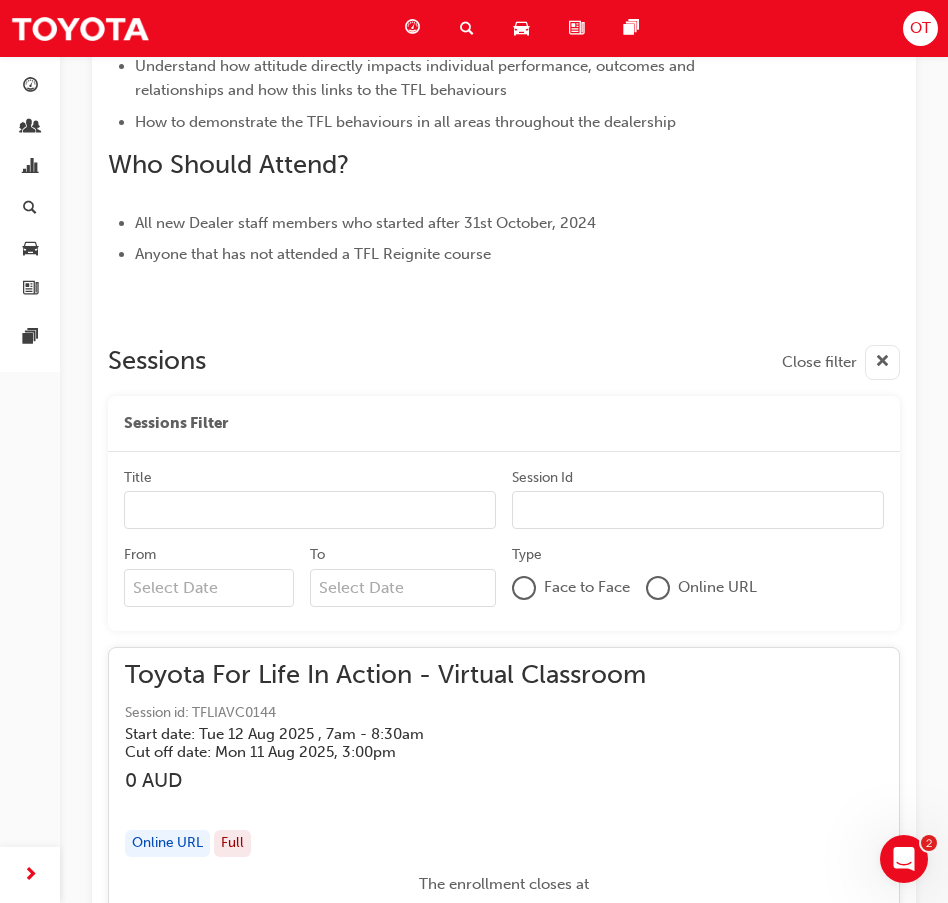 scroll, scrollTop: 22219, scrollLeft: 0, axis: vertical 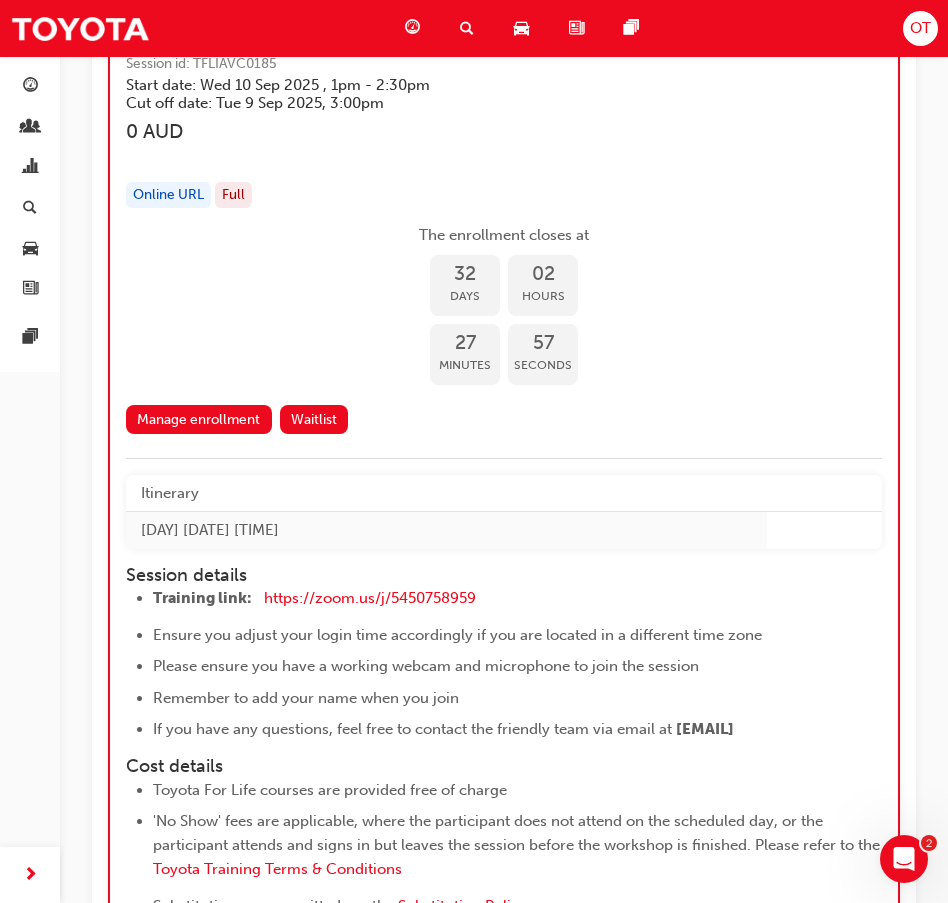 click on "Manage enrollment" at bounding box center (199, 419) 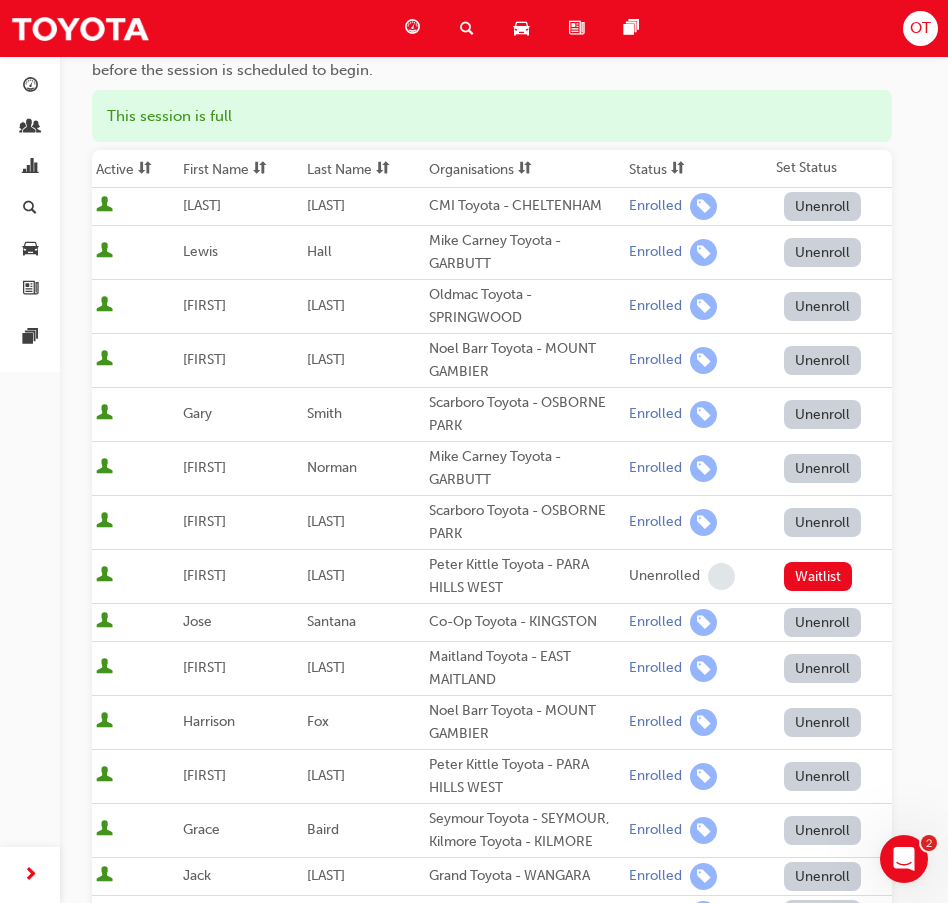 scroll, scrollTop: 200, scrollLeft: 0, axis: vertical 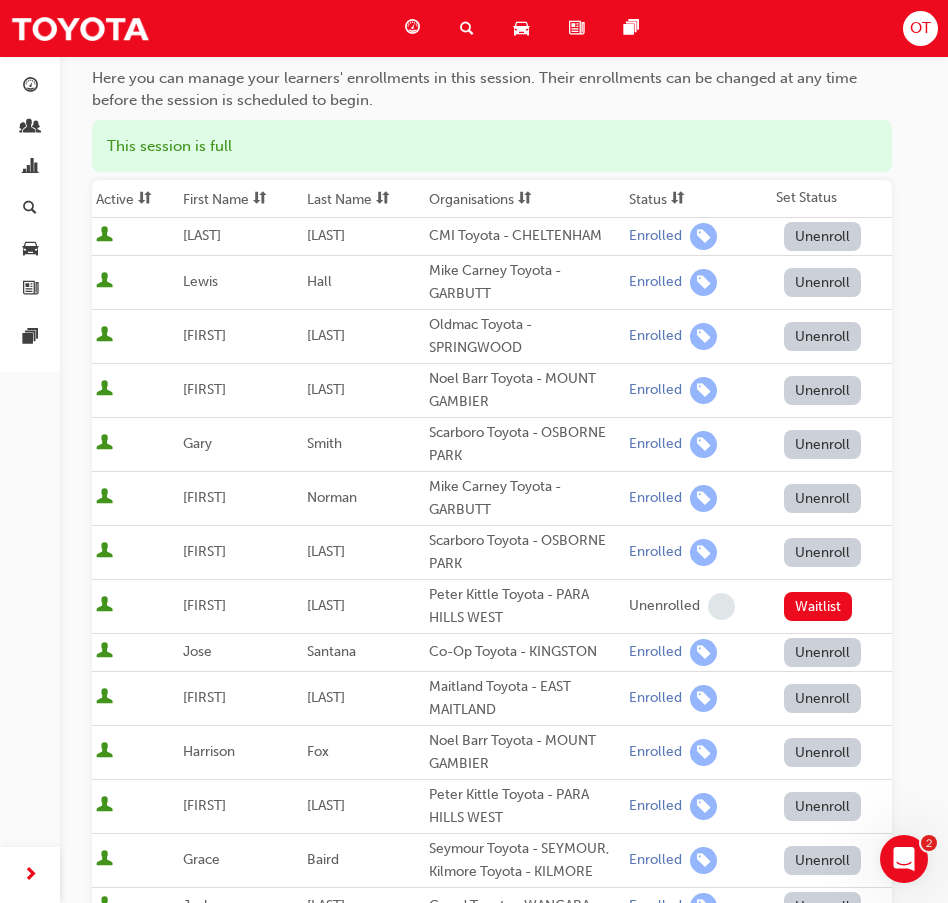 click on "Unenroll" at bounding box center [823, 552] 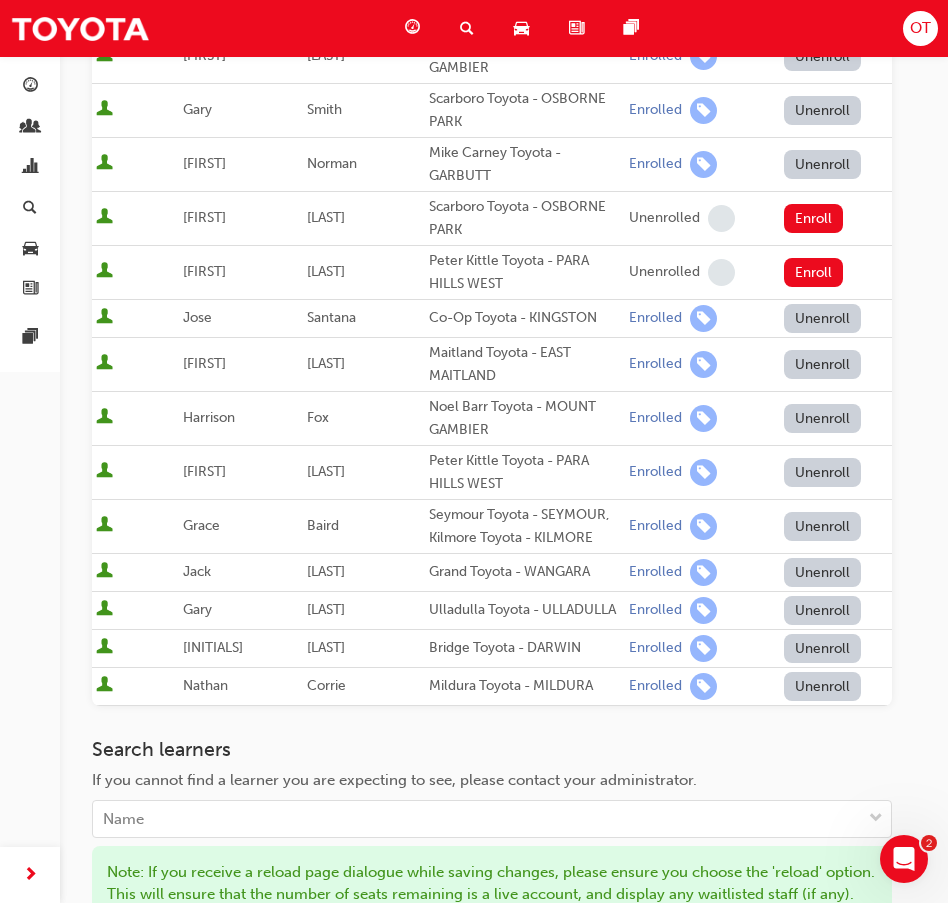 scroll, scrollTop: 884, scrollLeft: 0, axis: vertical 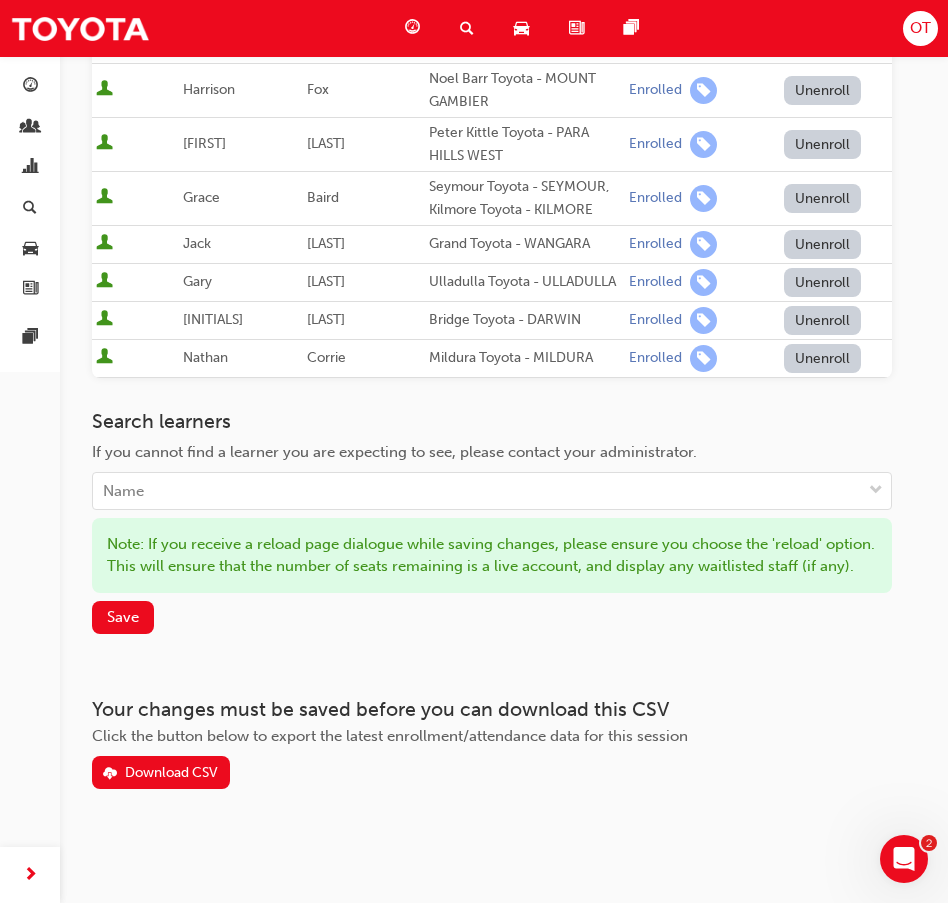 click on "Go to session detail page Manage enrollment for [COMPANY] - [VIRTUAL CLASSROOM SESSION] Start Date : [DAY] [DATE] [TIME] Cut Off Date : [DAY] [DATE], [TIME] Here you can manage your learners' enrollments in this session. Their enrollments can be changed at any time before the session is scheduled to begin. This session is full Active First Name Last Name Organisations Status Set Status [LAST] [LAST] [COMPANY] - [LOCATION] Enrolled Unenroll [FIRST] [LAST] [COMPANY] - [LOCATION] Enrolled Unenroll [FIRST] [LAST] [COMPANY] - [LOCATION] Enrolled Unenroll [FIRST] [LAST] [COMPANY] - [LOCATION] Enrolled Unenroll [FIRST] [LAST] [COMPANY] - [LOCATION] Enrolled Unenroll [FIRST] [LAST] [COMPANY] - [LOCATION] Unenrolled Enroll [FIRST] [LAST] [COMPANY] - [LOCATION] Unenrolled Enroll [FIRST] [LAST] [COMPANY] - [LOCATION] Enrolled Unenroll [FIRST] [LAST] [COMPANY] - [LOCATION]" at bounding box center (504, 23) 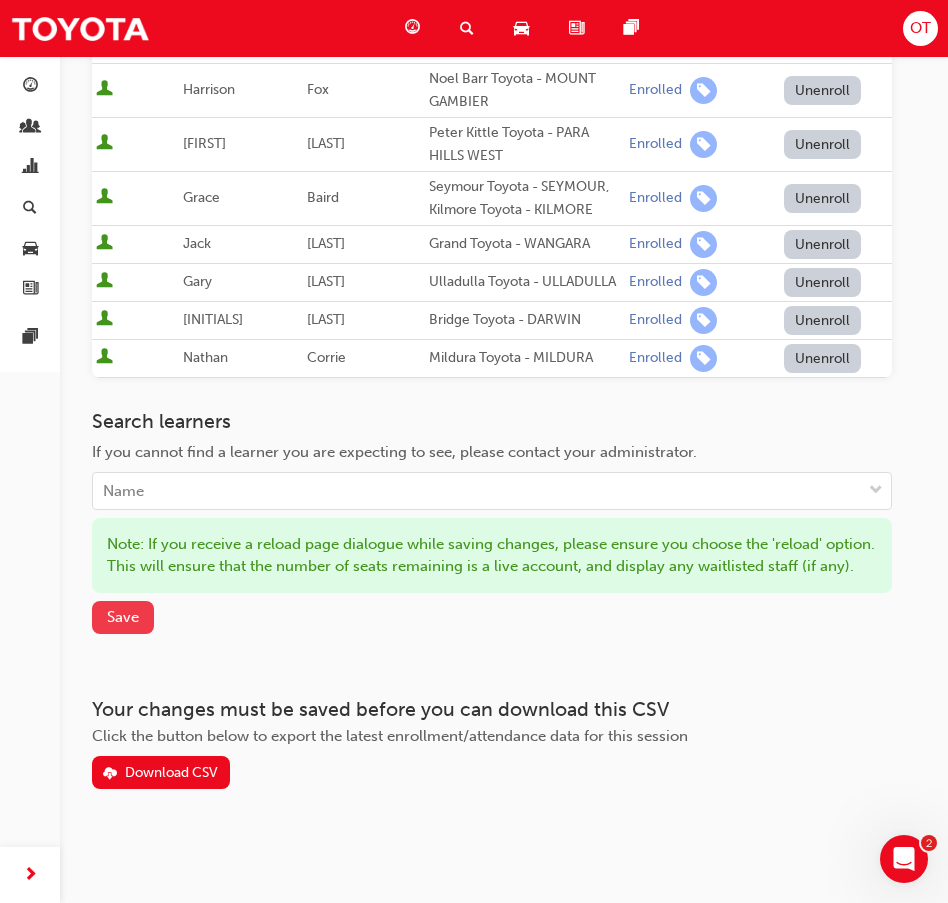 click on "Save" at bounding box center (123, 617) 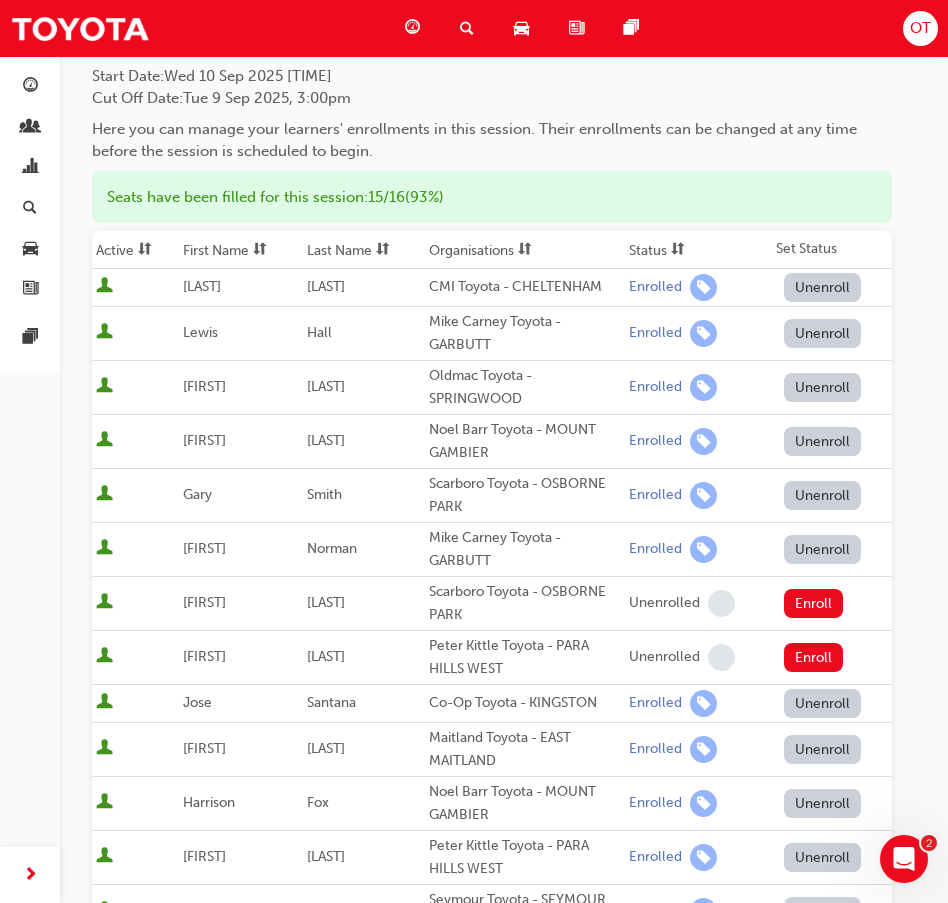 scroll, scrollTop: 0, scrollLeft: 0, axis: both 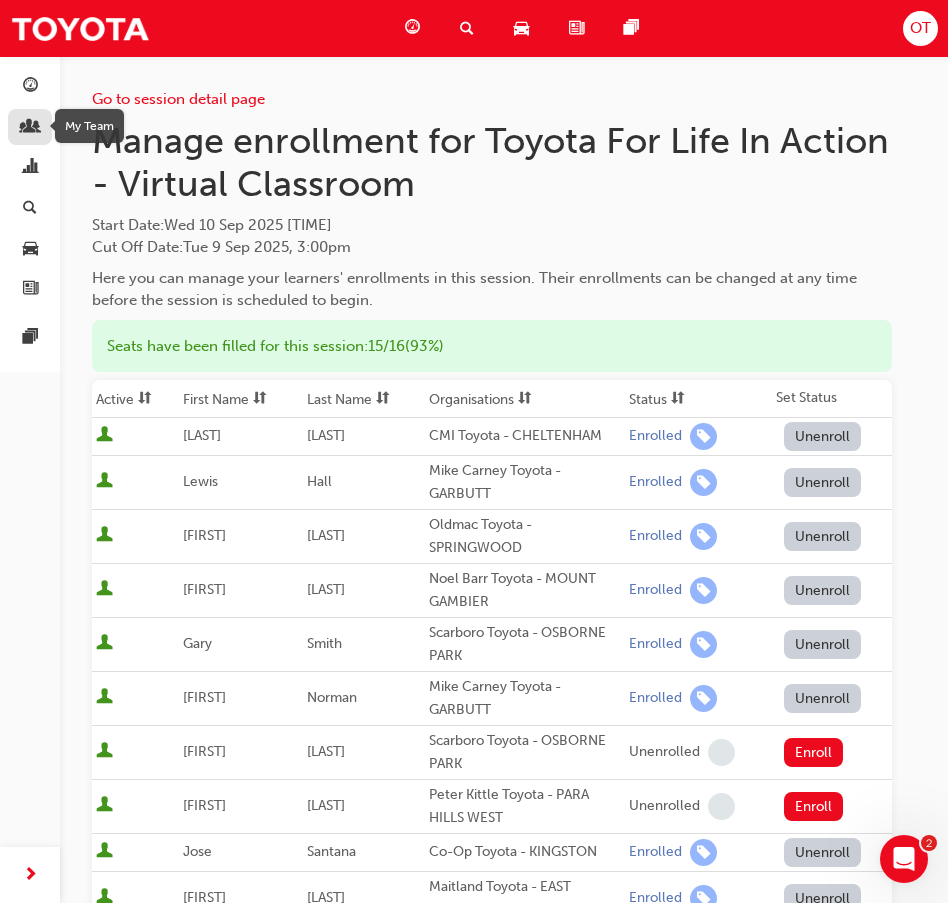click at bounding box center (30, 128) 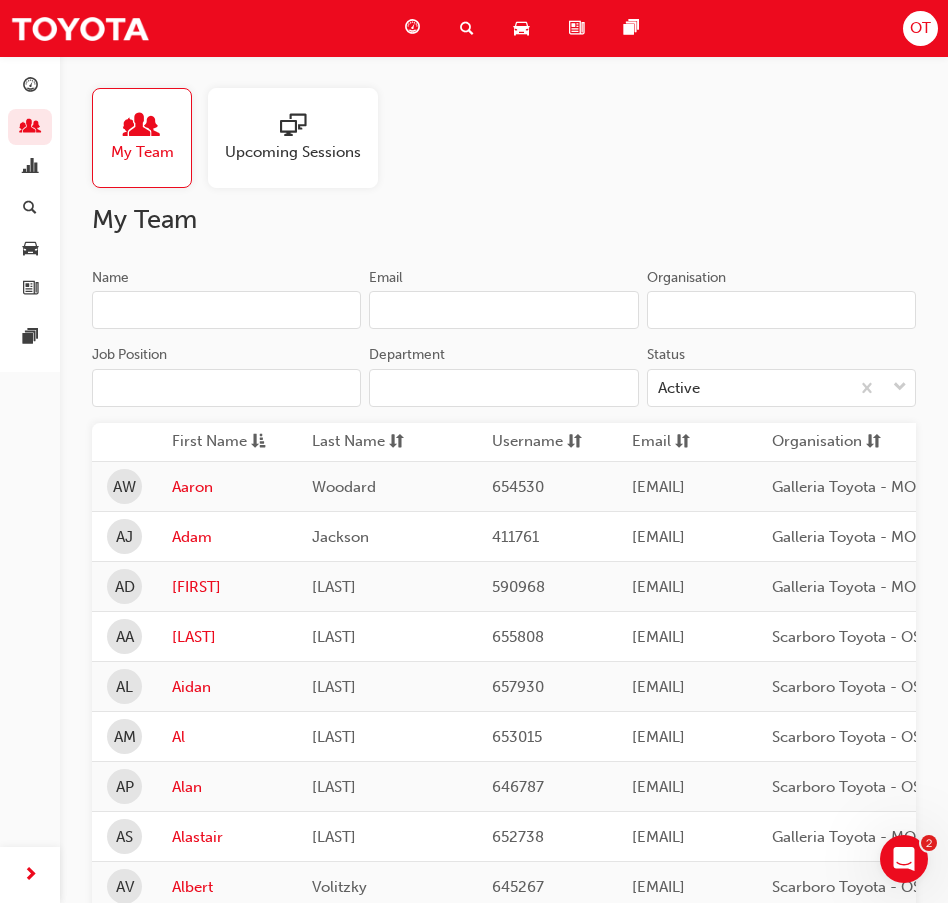 click on "Name" at bounding box center (226, 310) 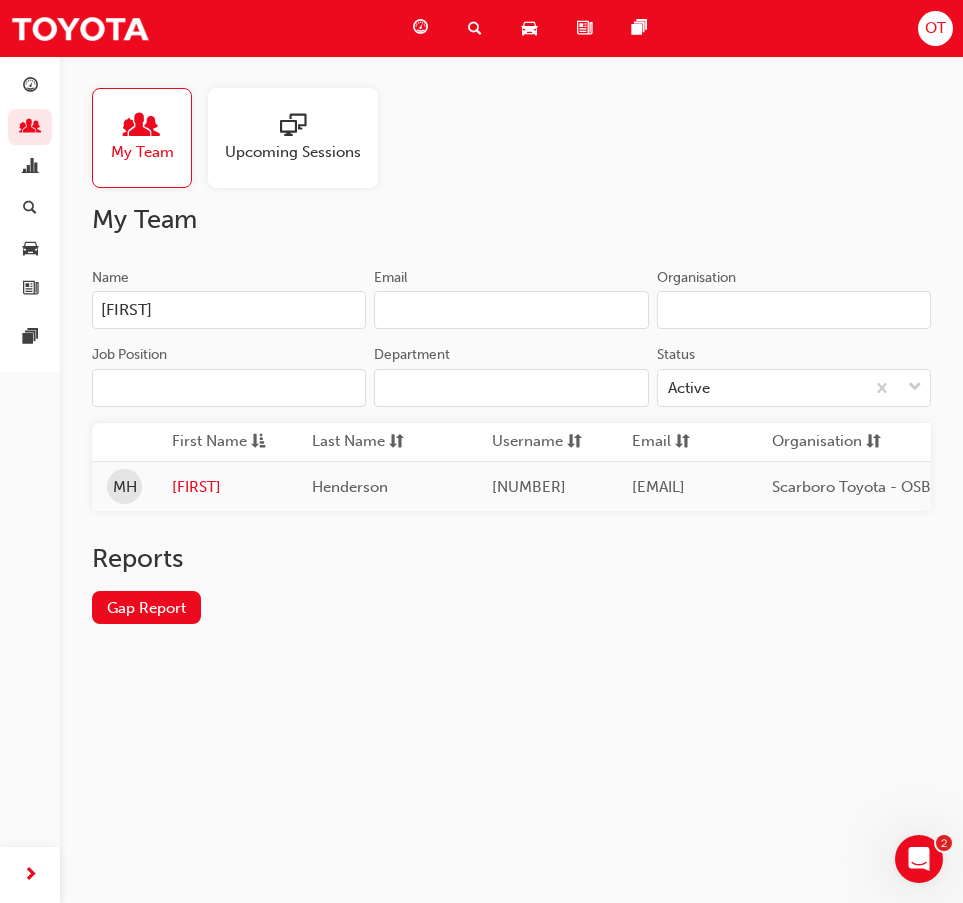 type on "[FIRST]" 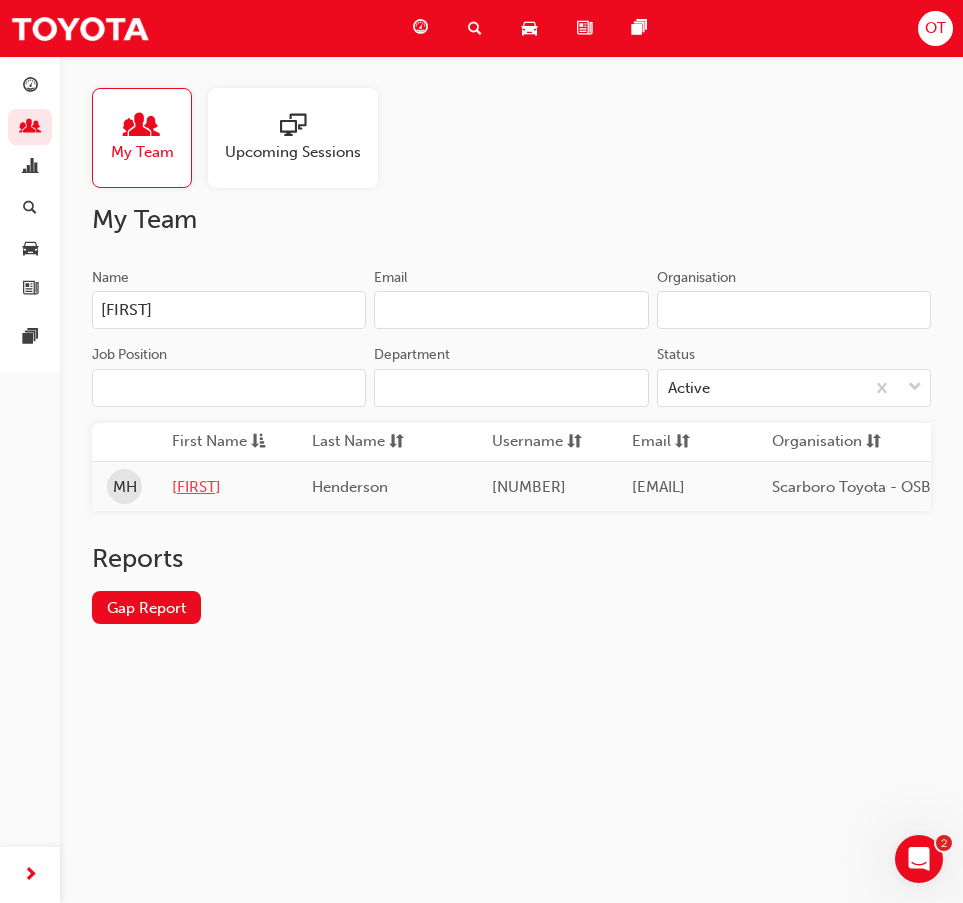 click on "[FIRST]" at bounding box center [227, 487] 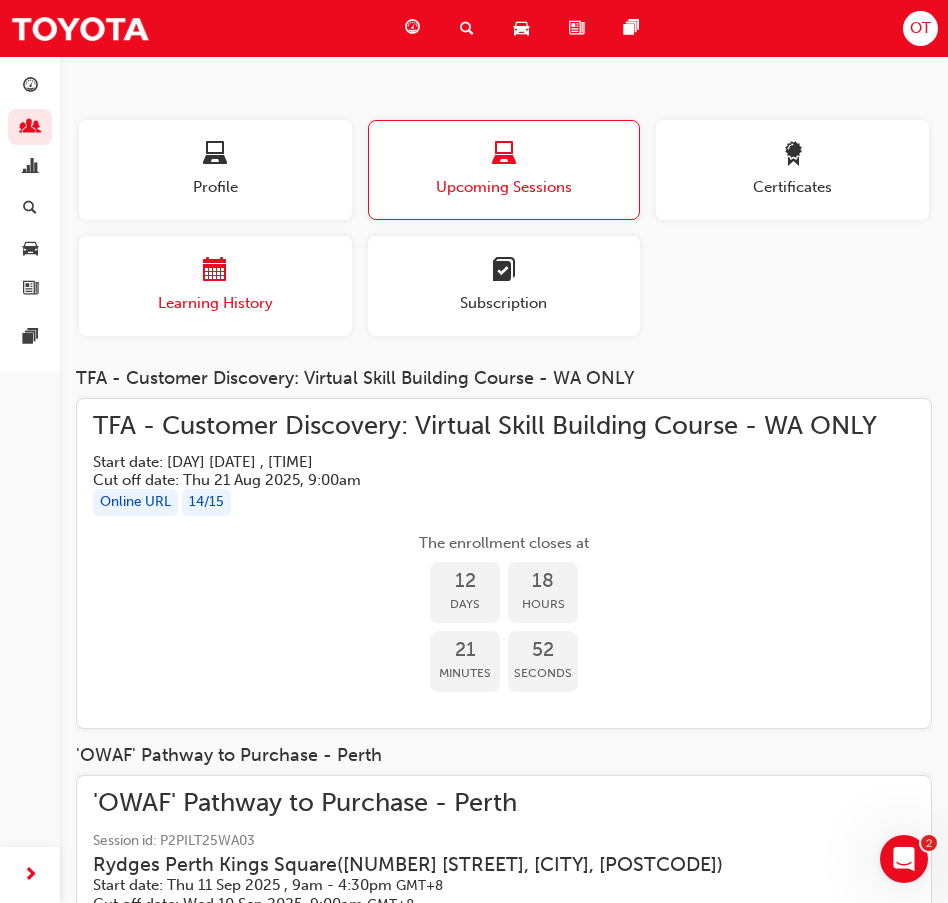 click on "Learning History" at bounding box center [215, 286] 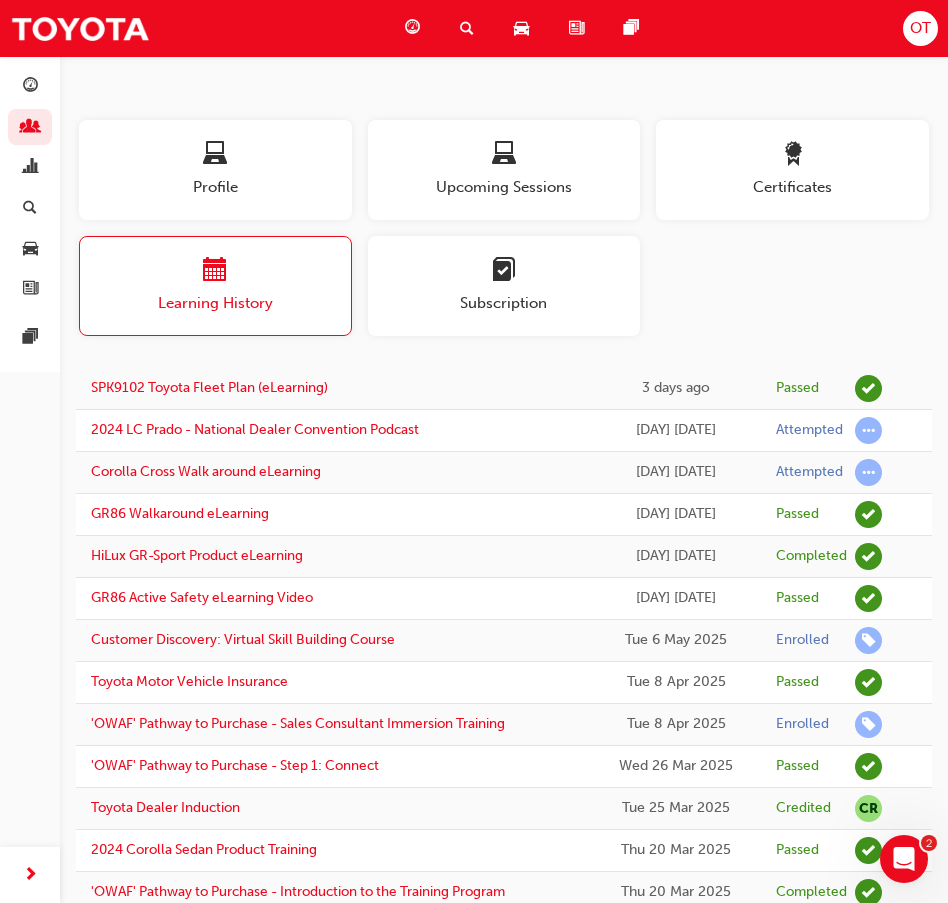 click on "Profile Upcoming Sessions Certificates Learning History Subscription" at bounding box center (504, 236) 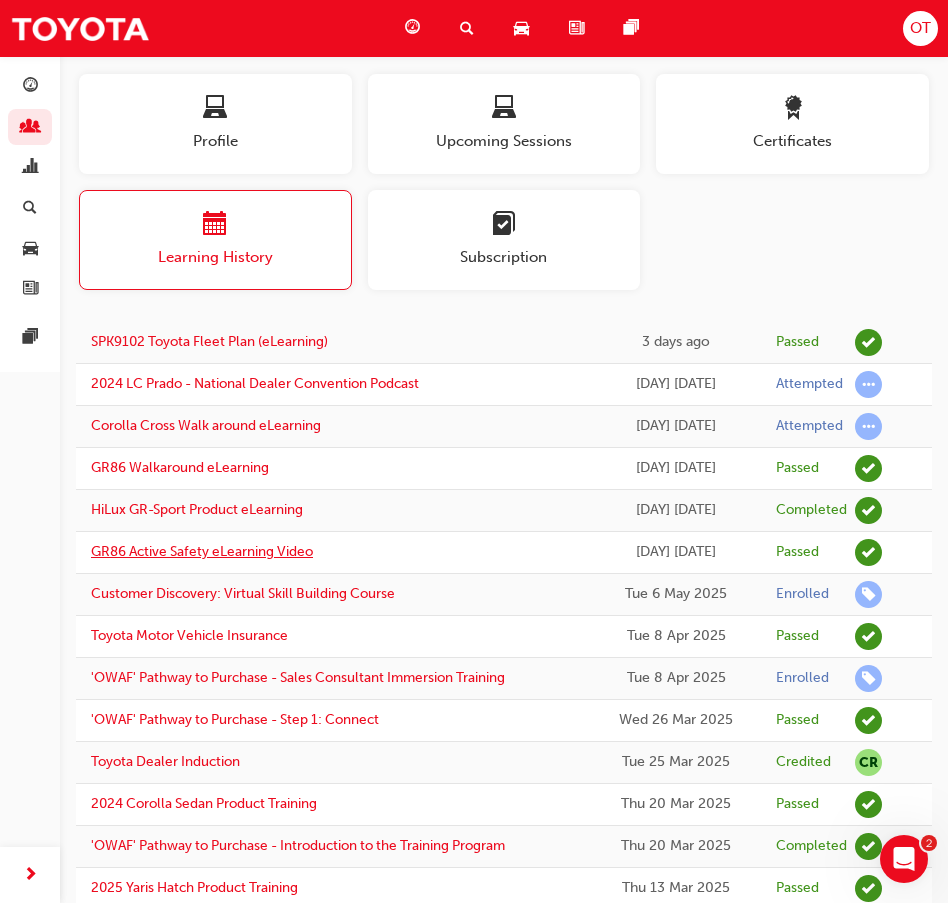 scroll, scrollTop: 0, scrollLeft: 0, axis: both 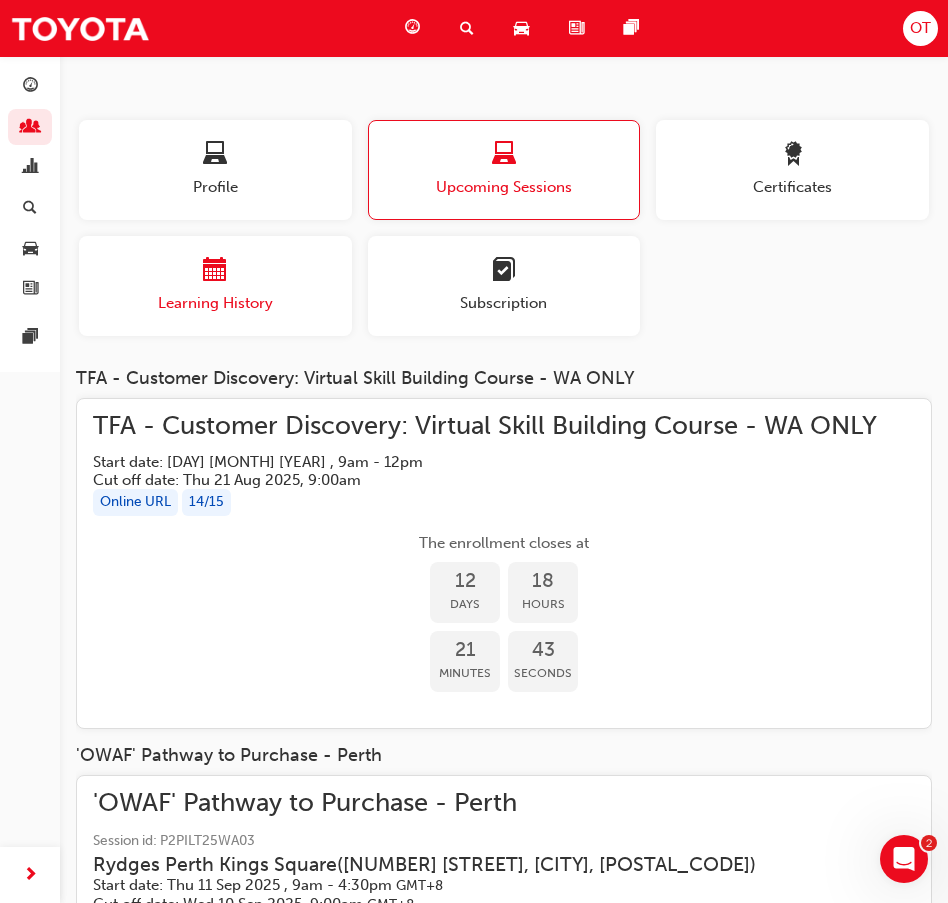 click on "Learning History" at bounding box center [215, 303] 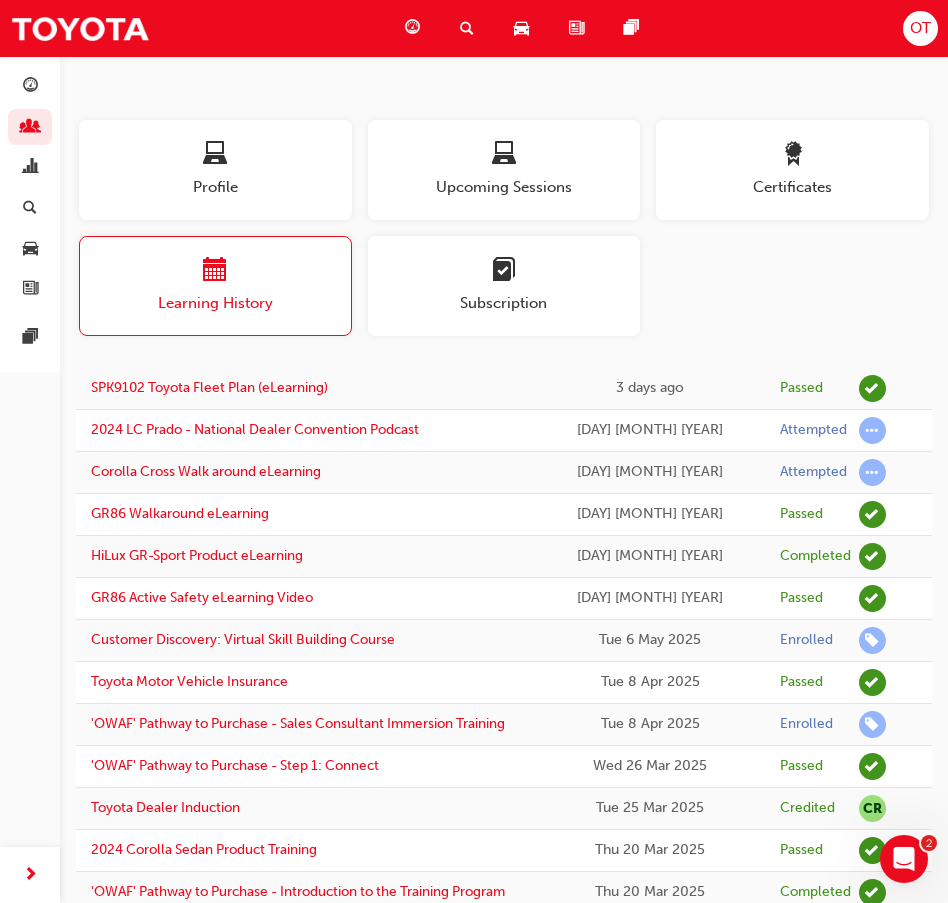 click 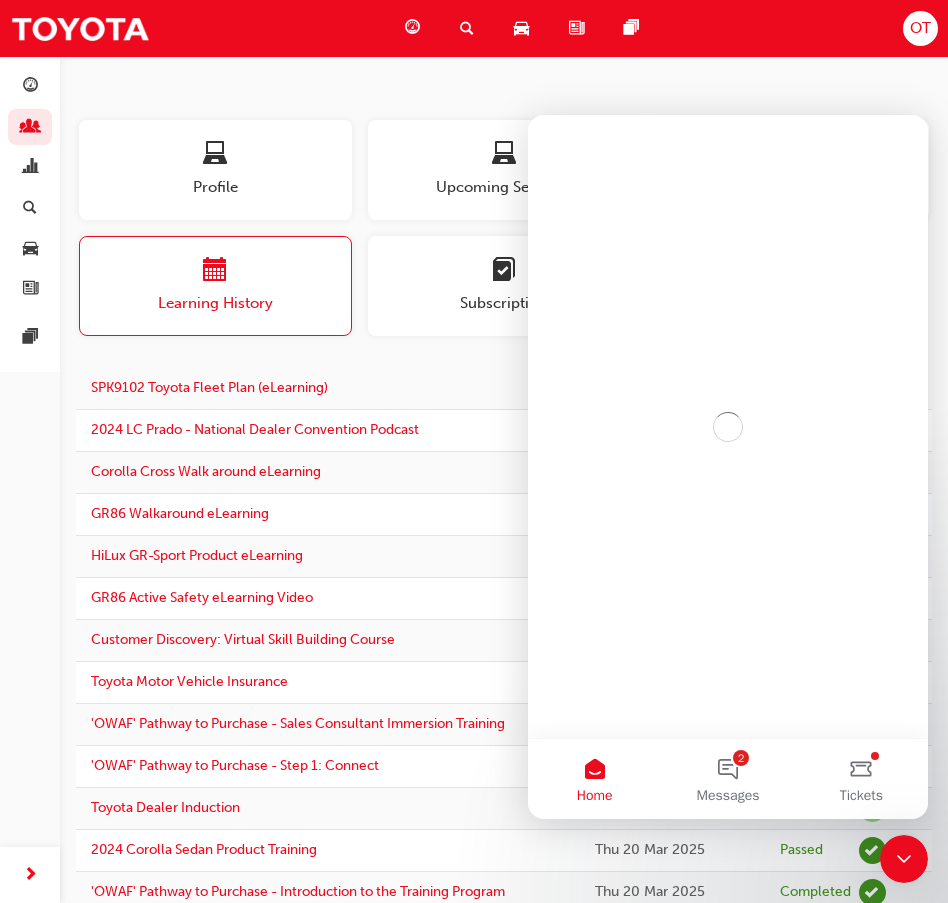 scroll, scrollTop: 0, scrollLeft: 0, axis: both 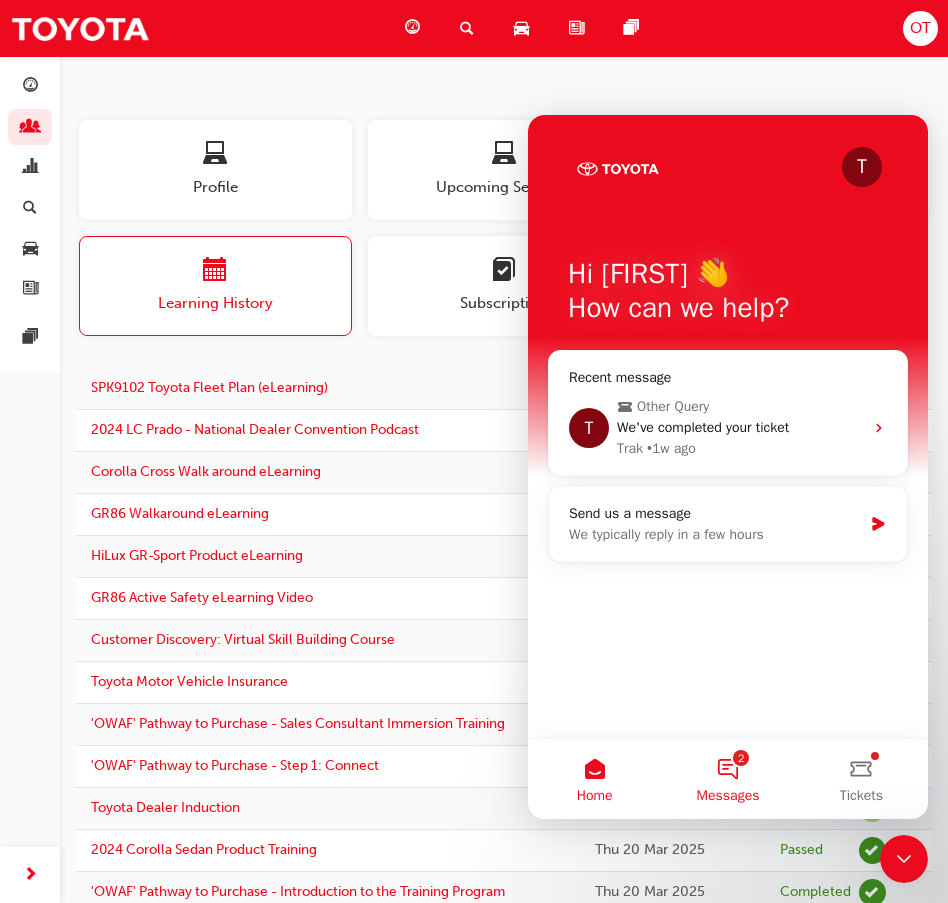 click on "2 Messages" at bounding box center [727, 779] 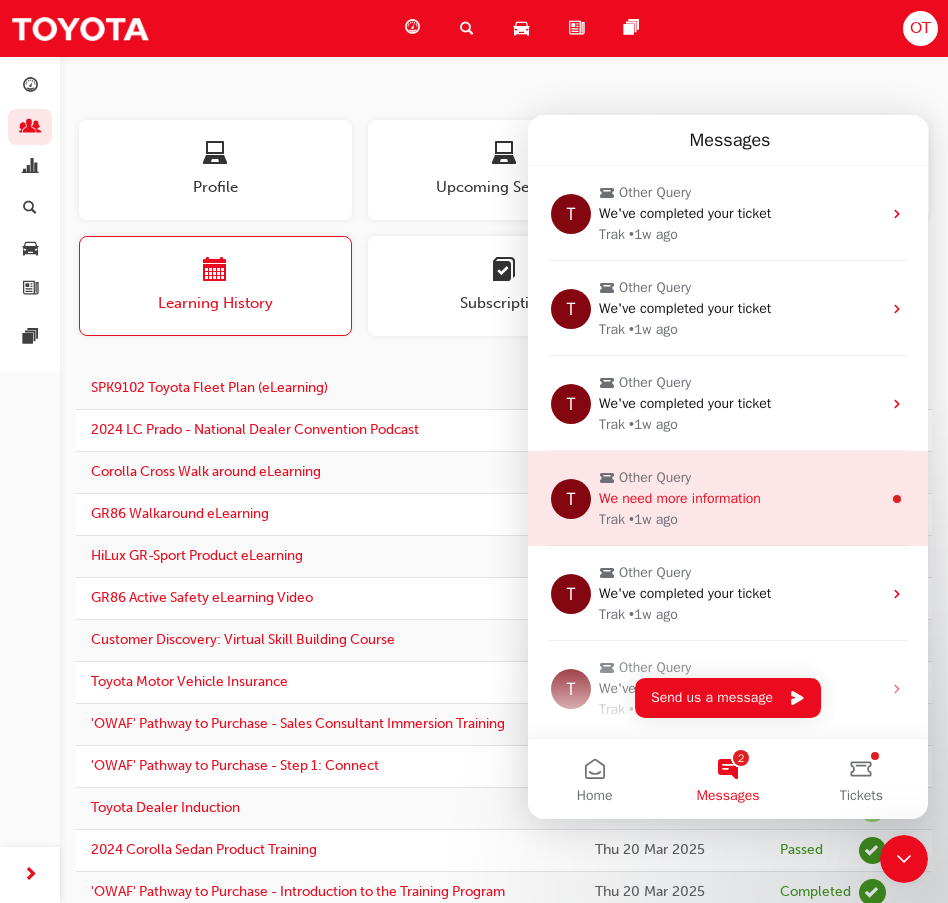 click on "Trak •  1w ago" at bounding box center (740, 519) 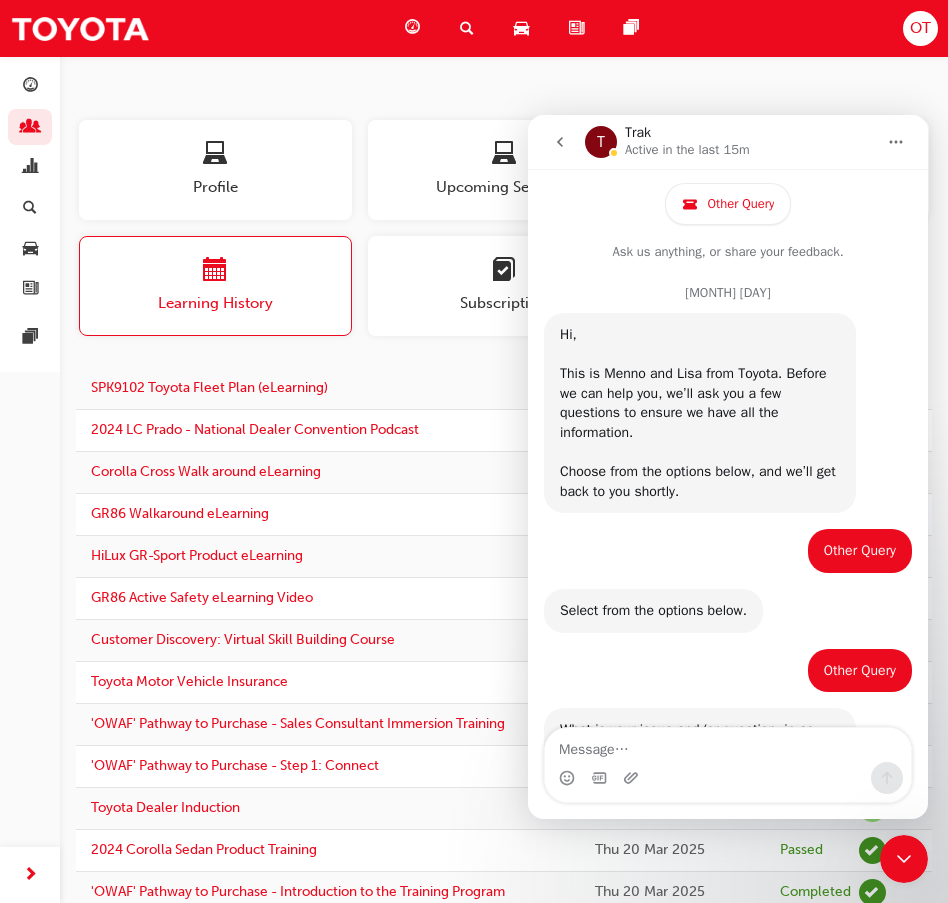 scroll, scrollTop: 3, scrollLeft: 0, axis: vertical 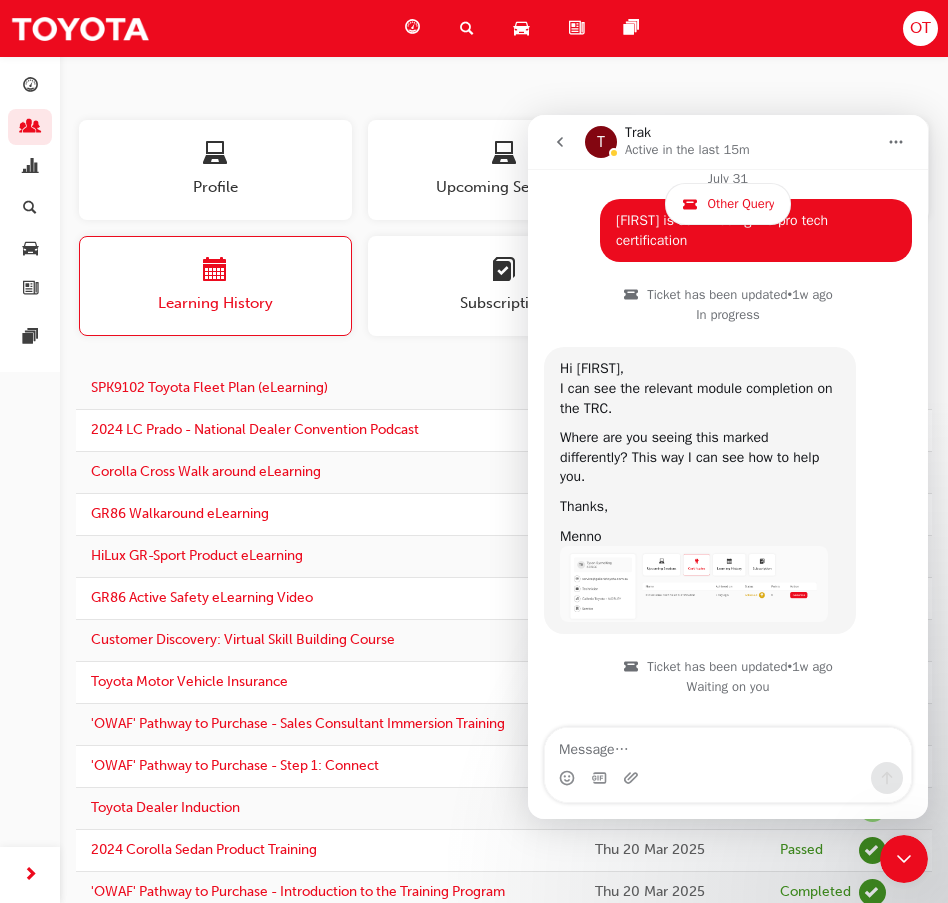 click at bounding box center [560, 142] 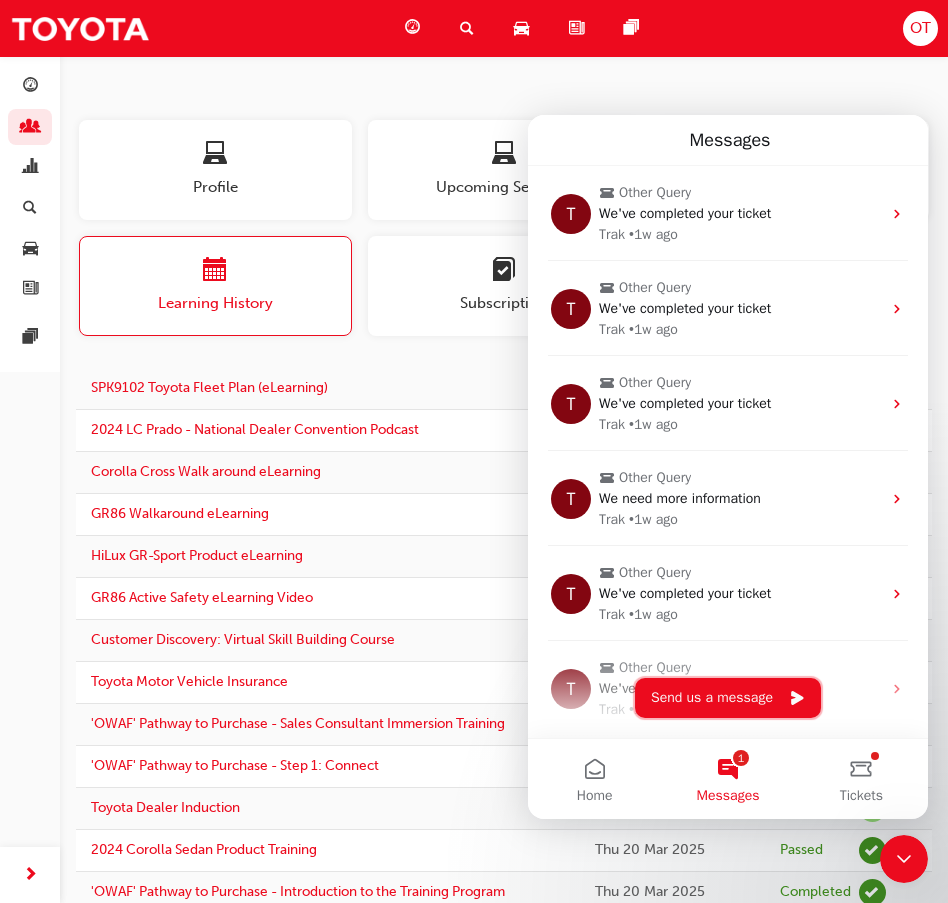 click on "Send us a message" at bounding box center [728, 698] 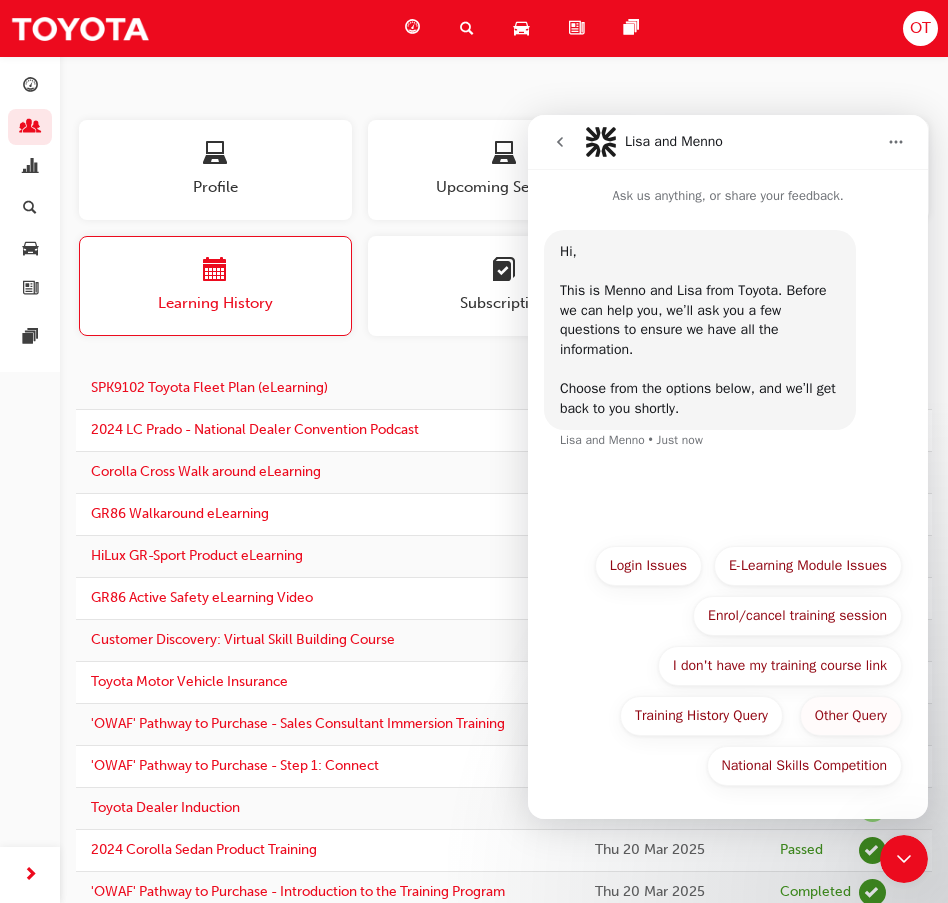 click on "Other Query" at bounding box center (851, 716) 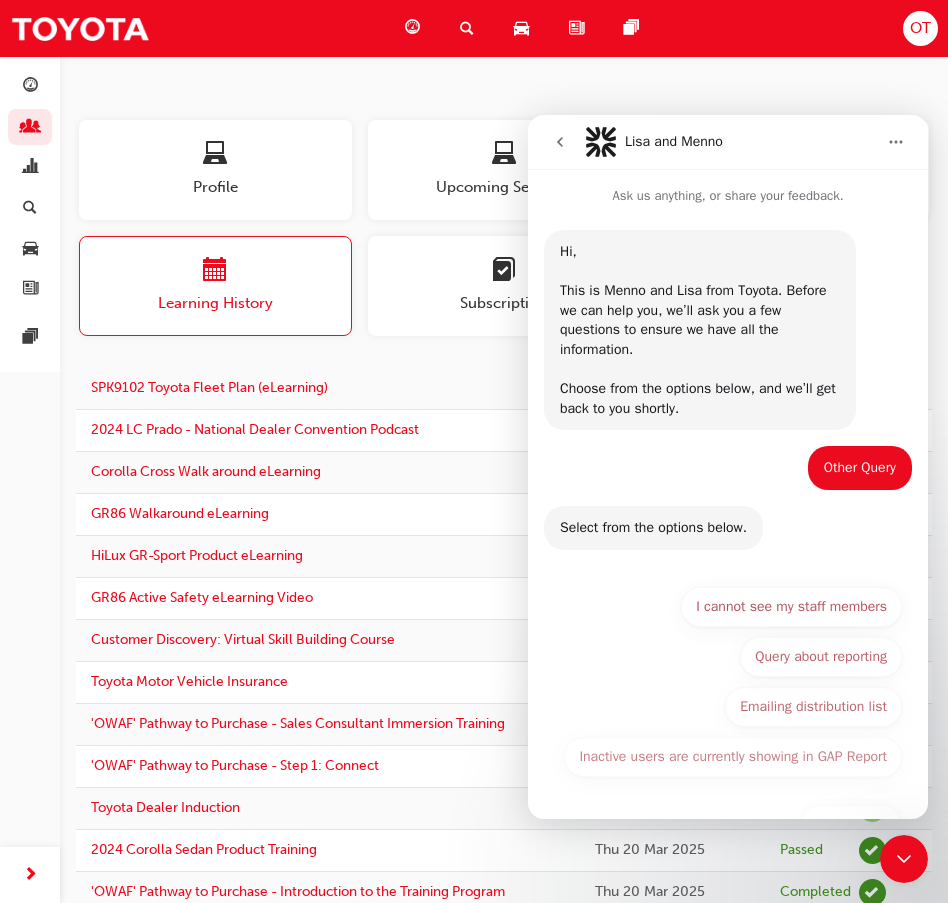 scroll, scrollTop: 59, scrollLeft: 0, axis: vertical 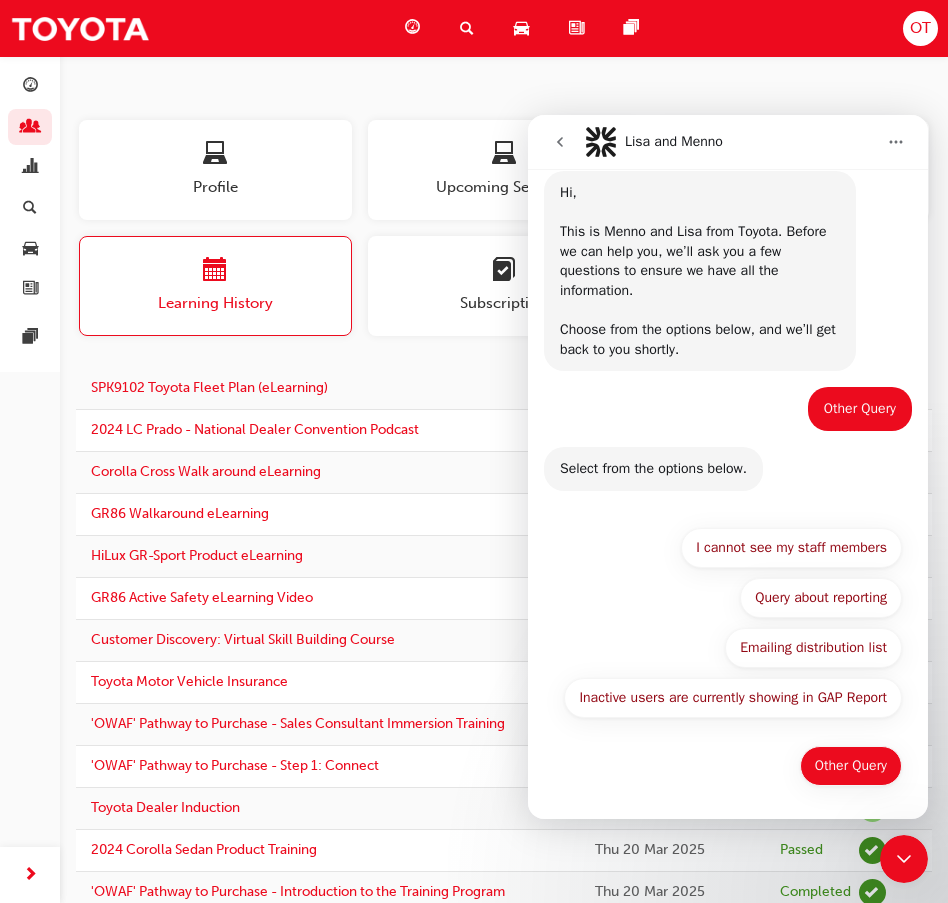 click on "Other Query" at bounding box center (851, 766) 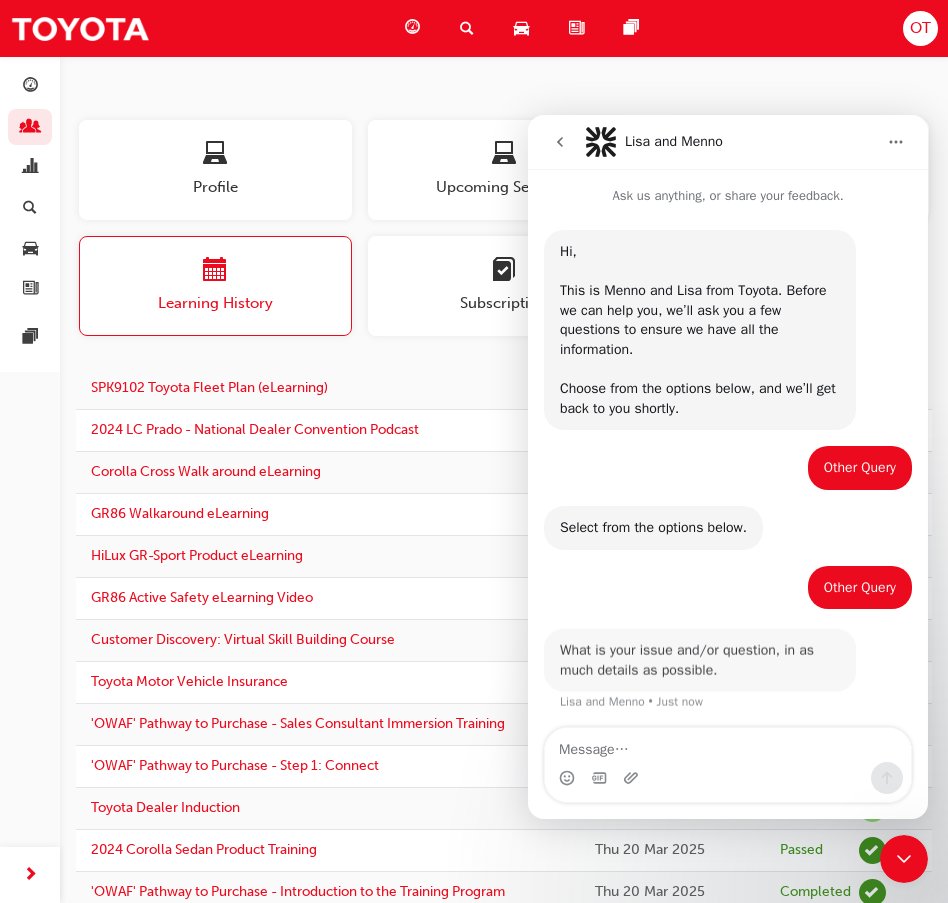 scroll, scrollTop: 2, scrollLeft: 0, axis: vertical 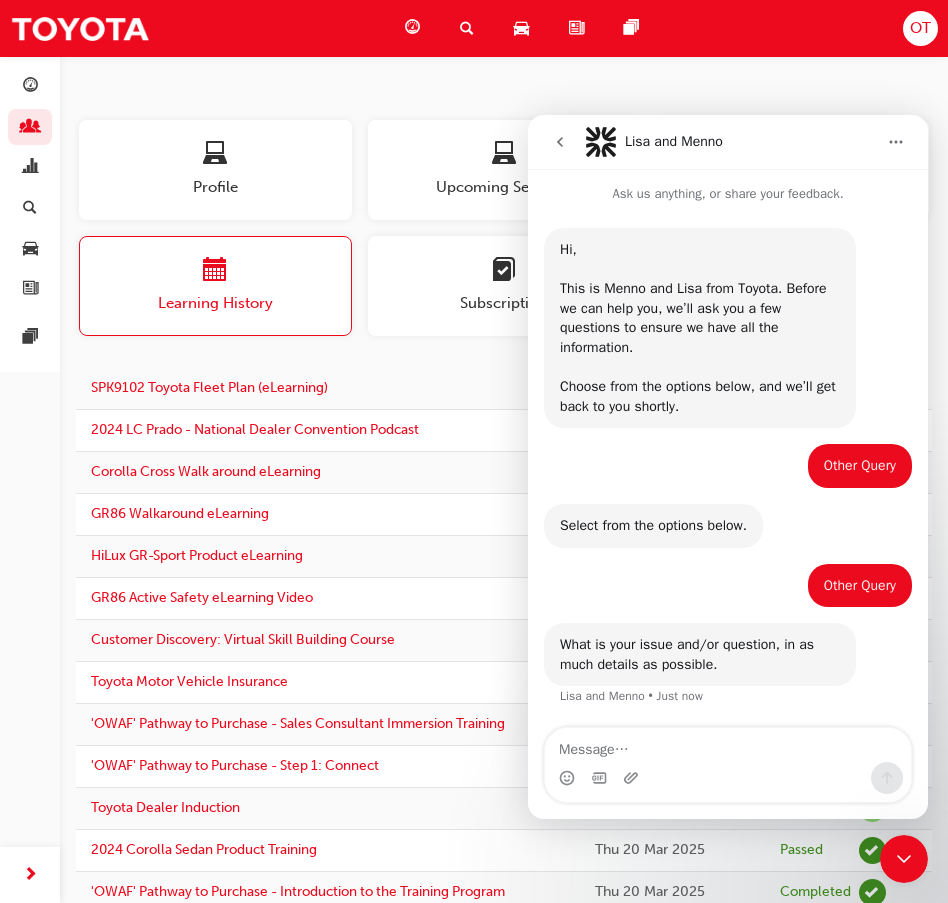 click at bounding box center (728, 745) 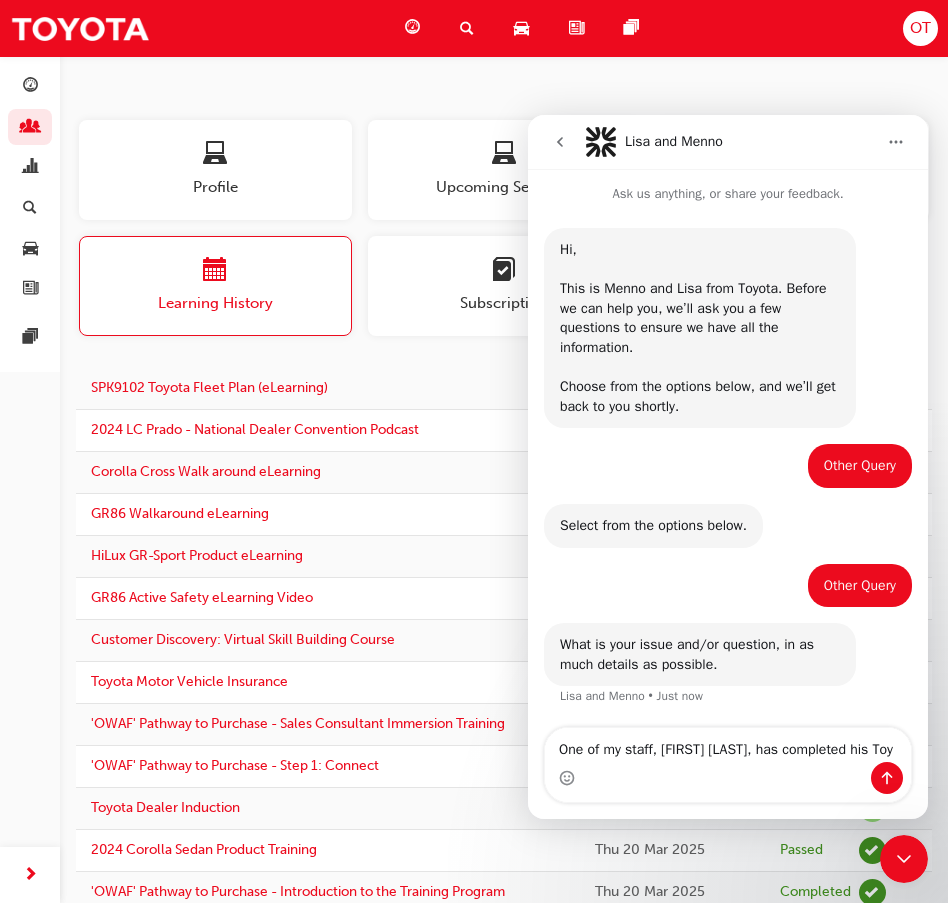 scroll, scrollTop: 22, scrollLeft: 0, axis: vertical 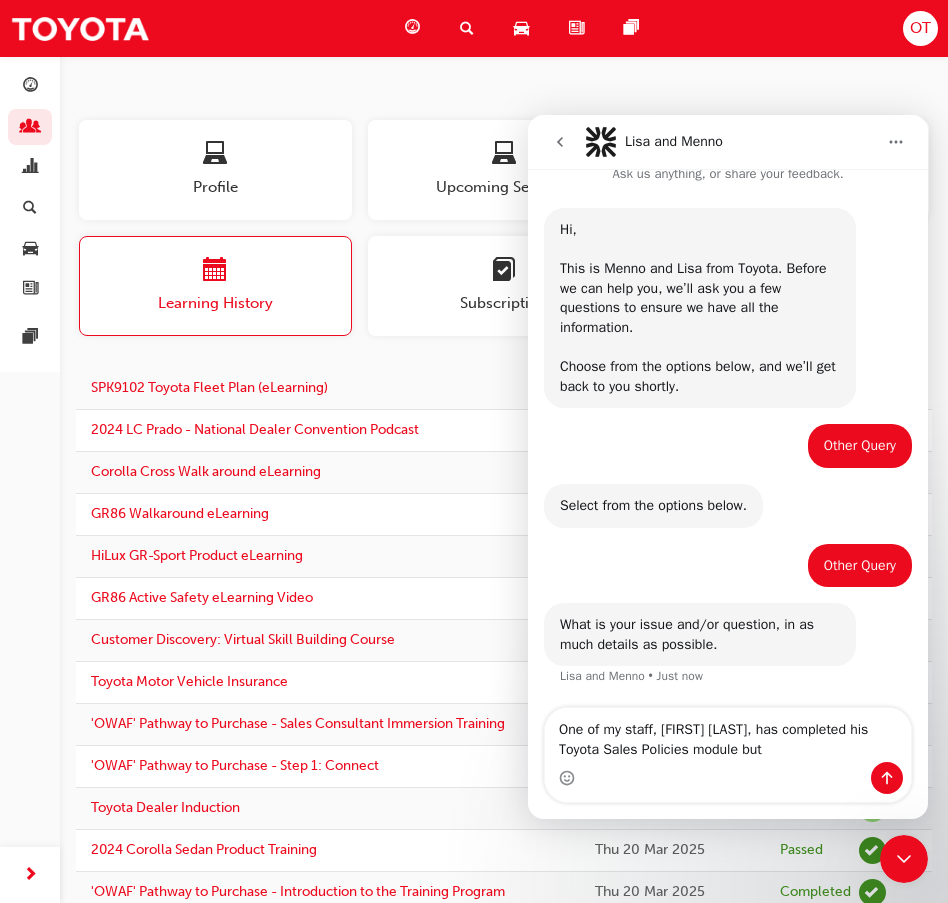 click on "One of my staff, Mikle Henderson, has completed his Toyota Sales Policies module but" at bounding box center (728, 735) 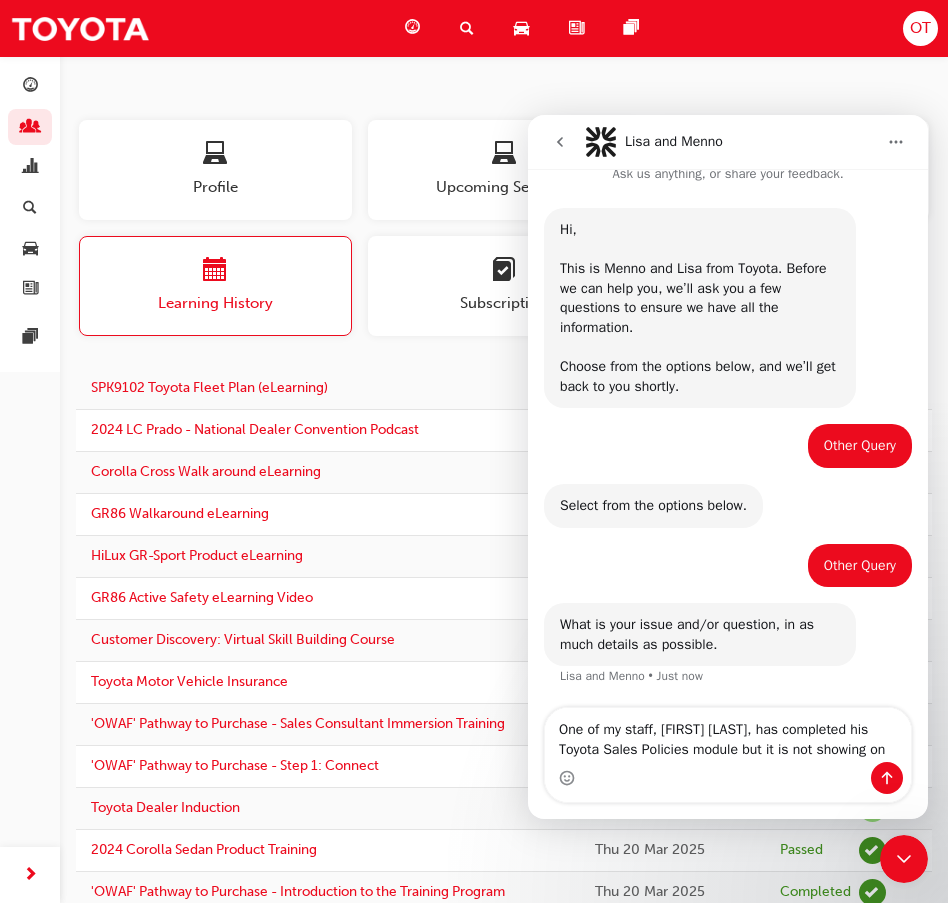 scroll, scrollTop: 42, scrollLeft: 0, axis: vertical 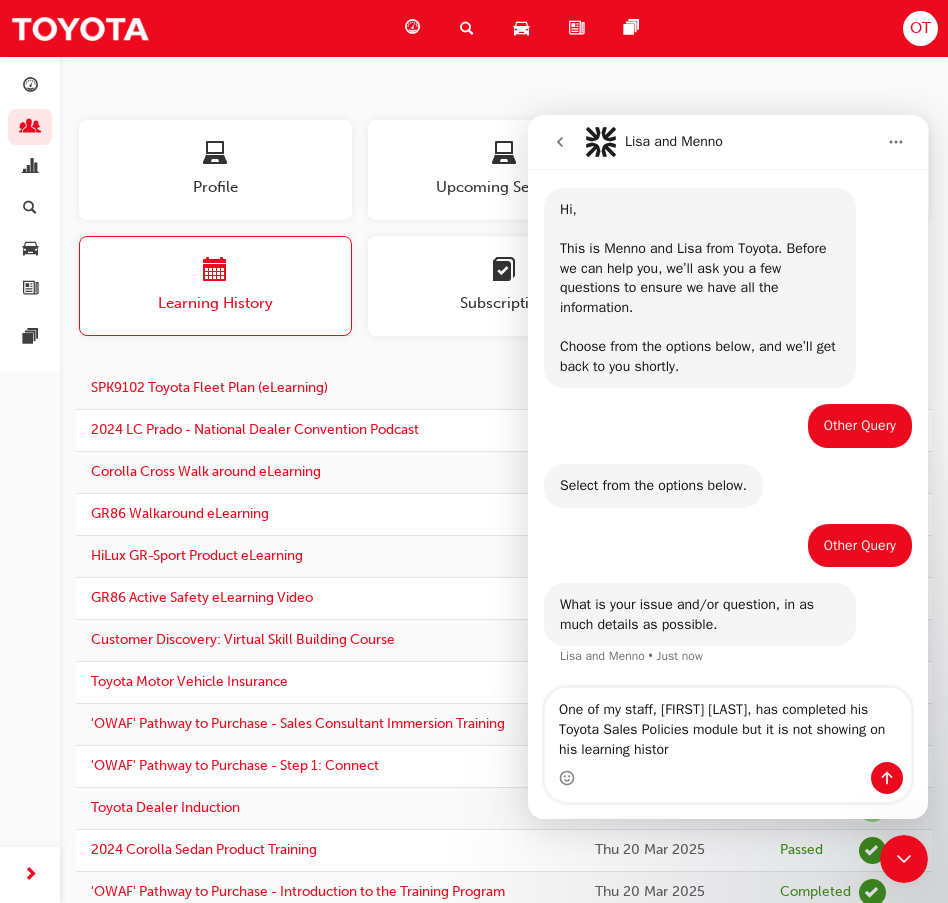 type on "One of my staff, Mike Henderson, has completed his Toyota Sales Policies module but it is not showing on his learning history" 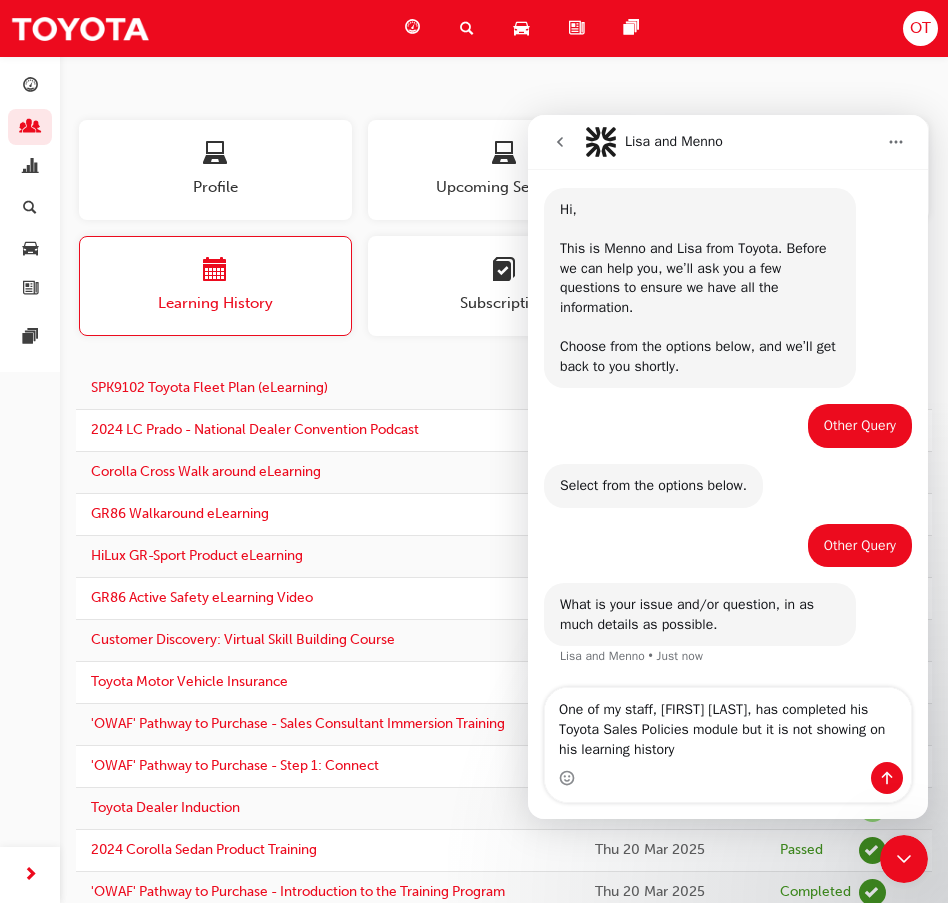 type 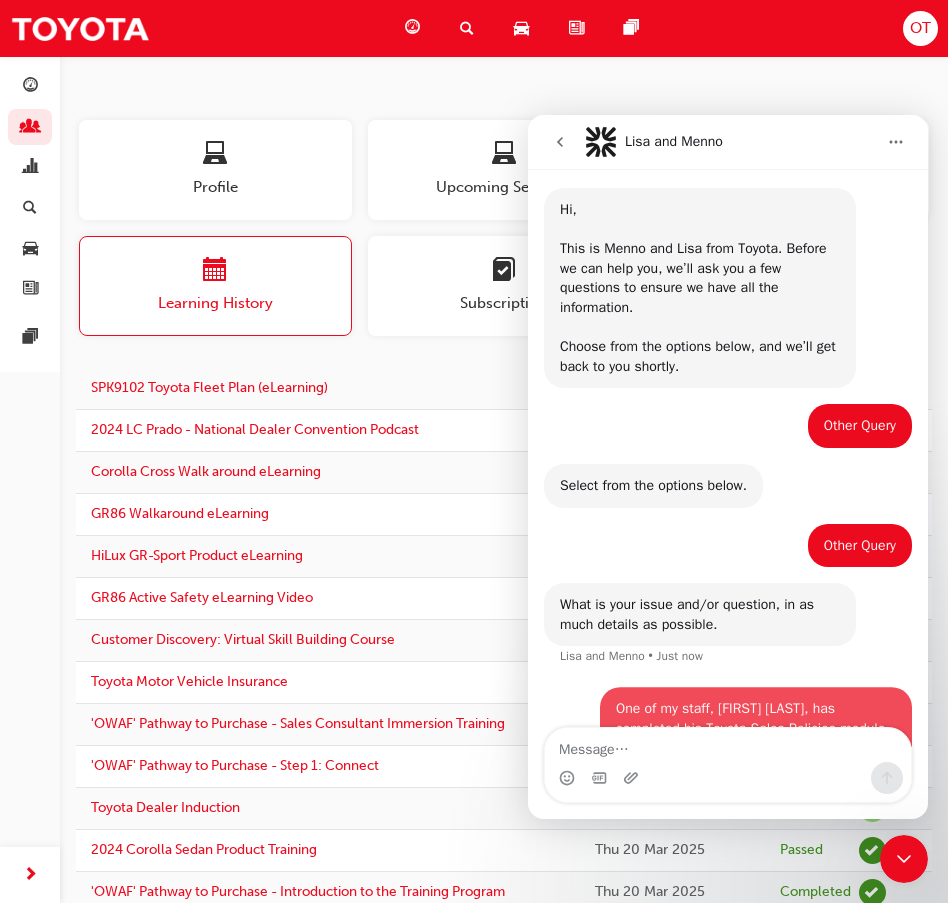 scroll, scrollTop: 101, scrollLeft: 0, axis: vertical 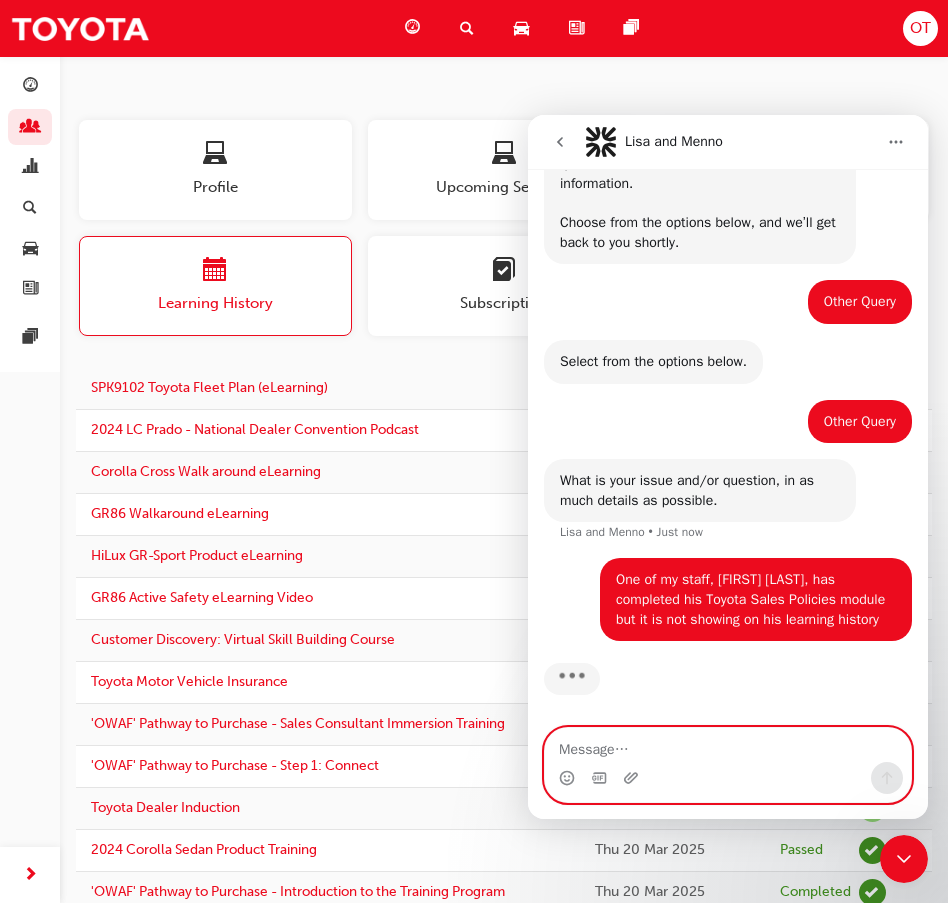 click at bounding box center (728, 745) 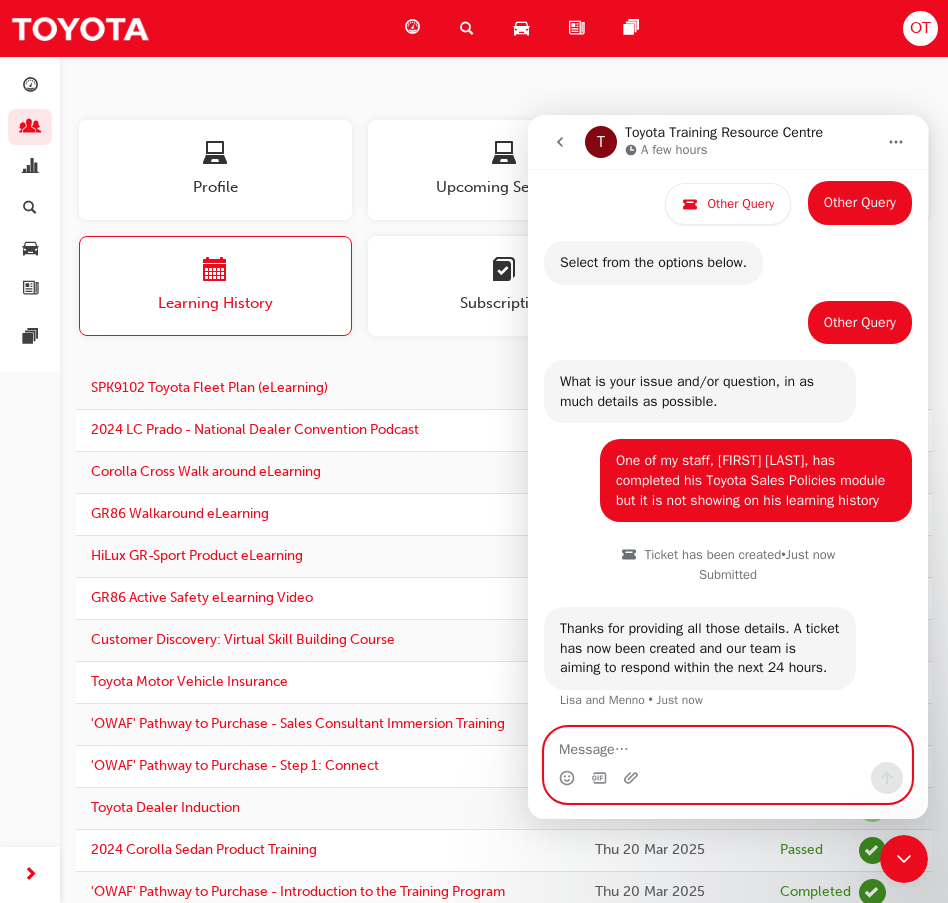 scroll, scrollTop: 381, scrollLeft: 0, axis: vertical 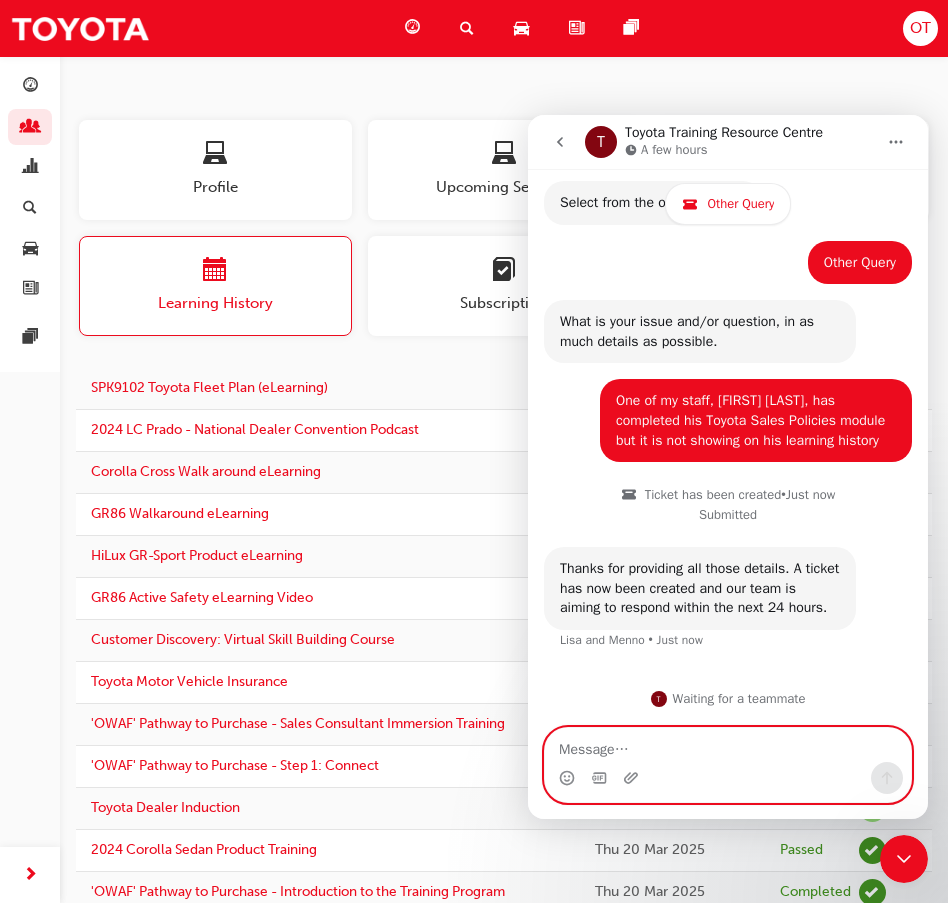 click at bounding box center (728, 745) 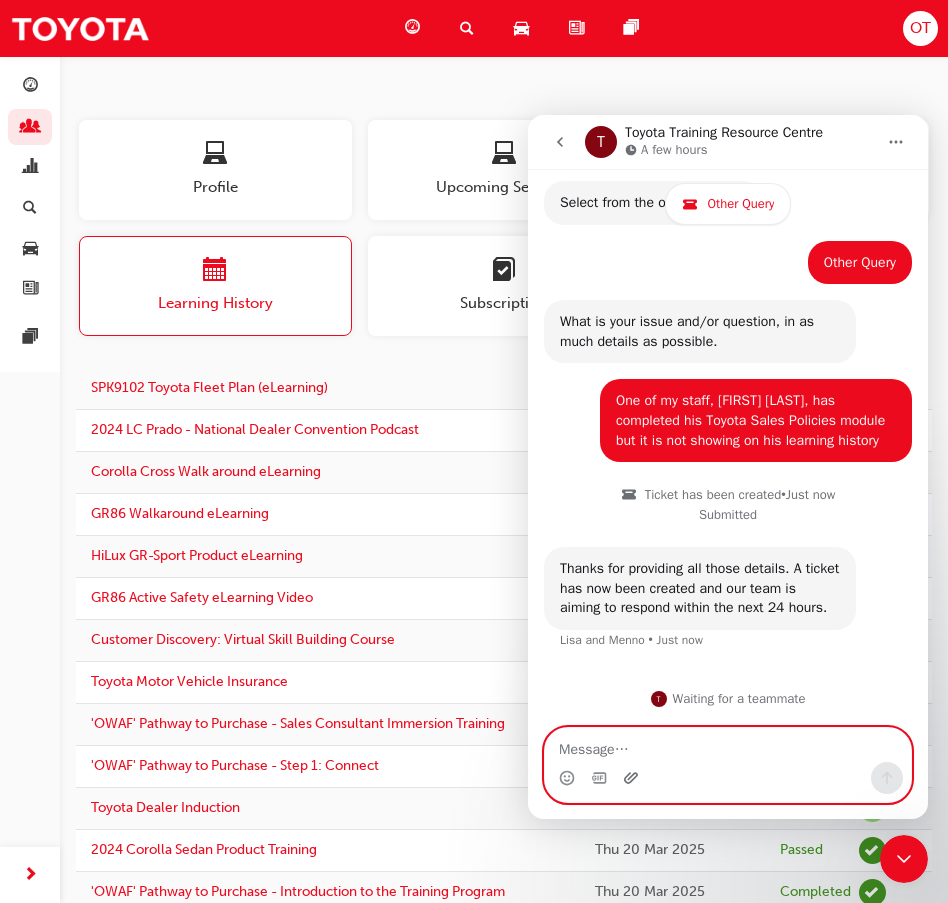 click 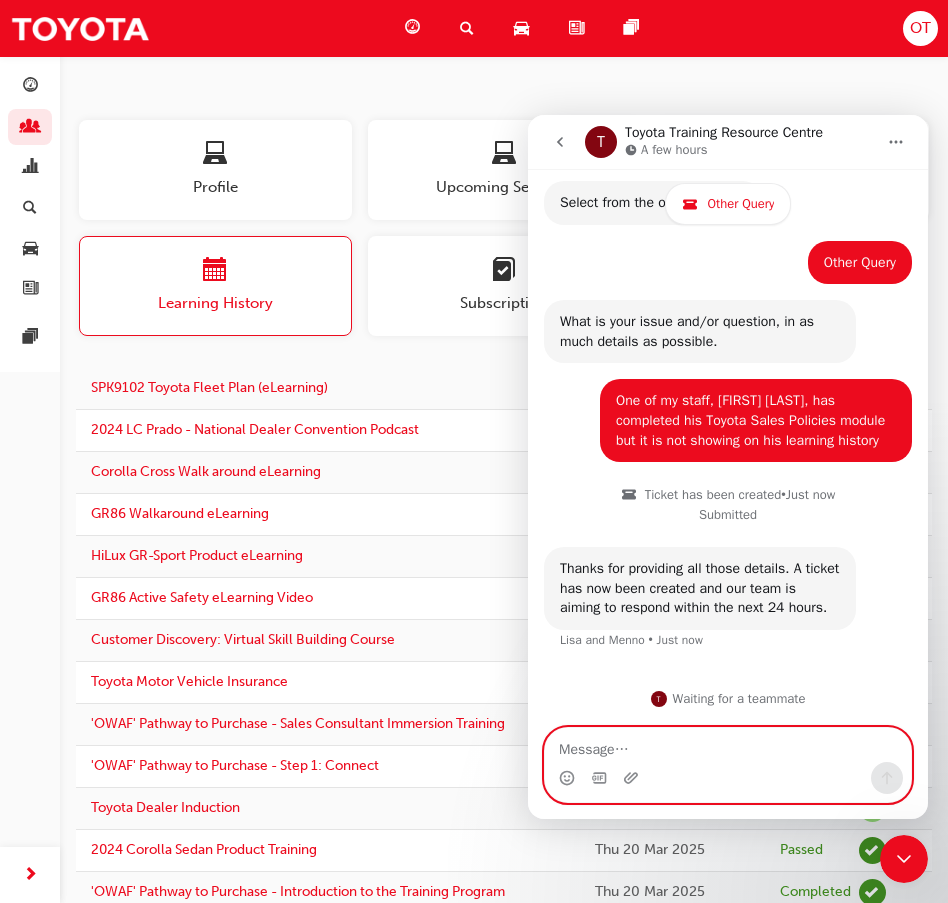 click at bounding box center [728, 745] 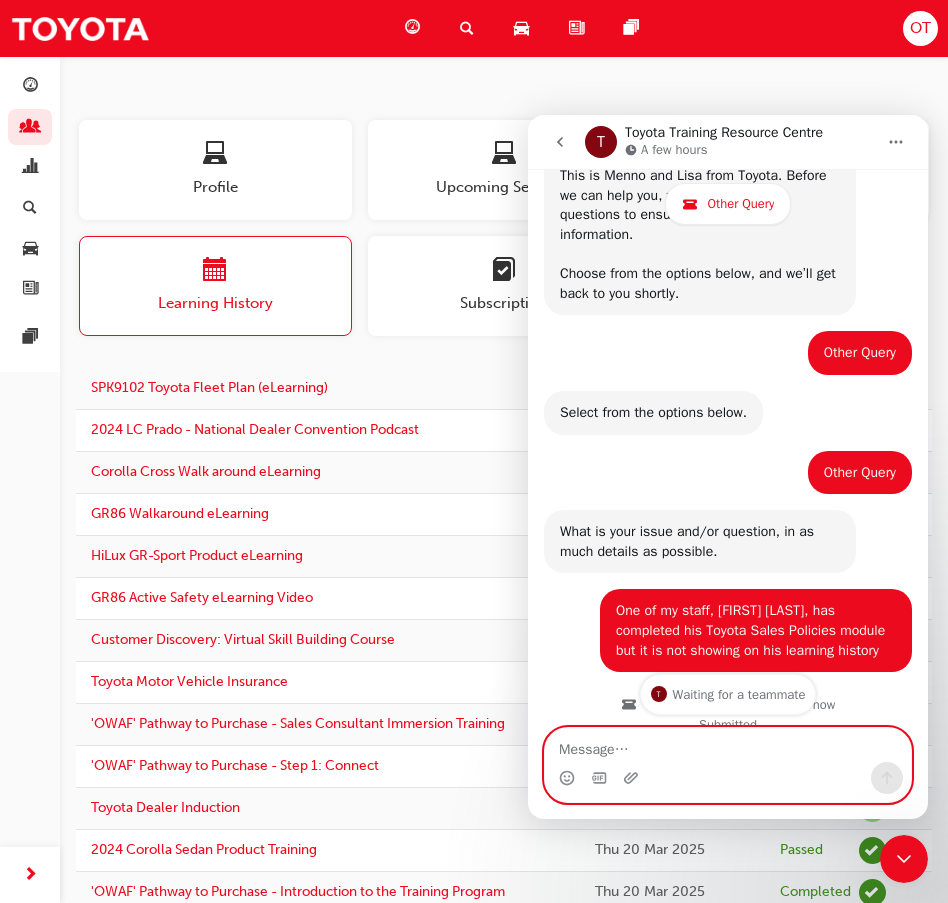 scroll, scrollTop: 381, scrollLeft: 0, axis: vertical 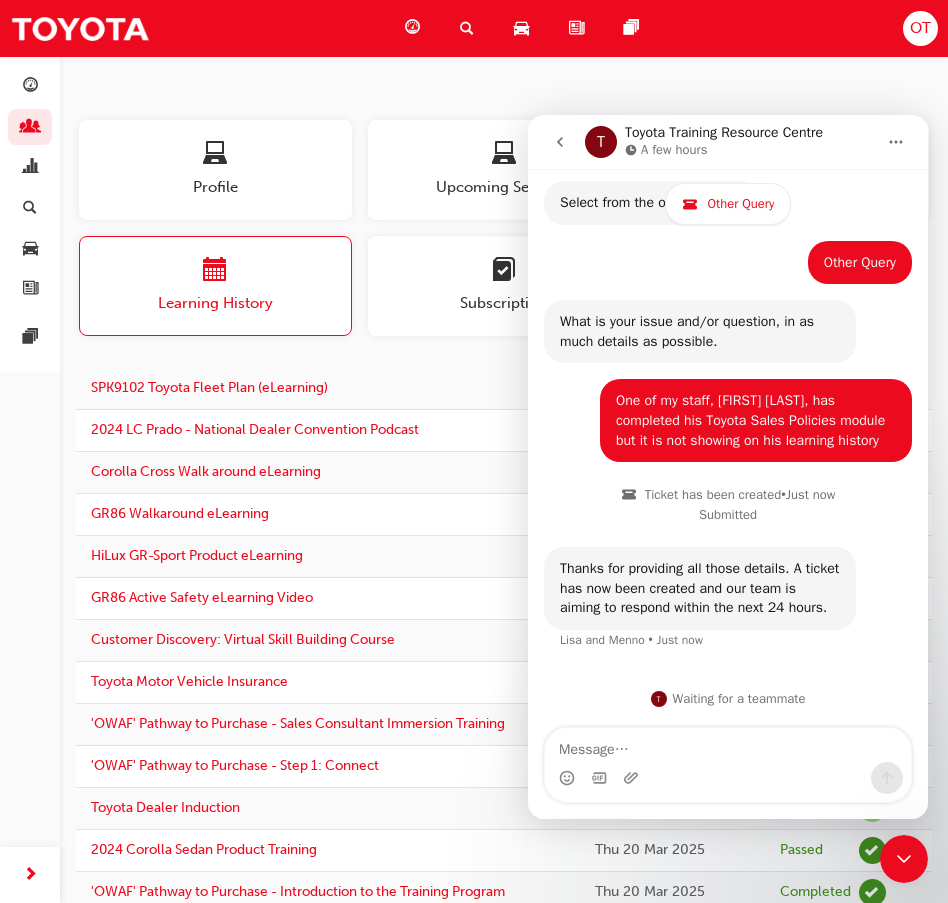 click at bounding box center (560, 142) 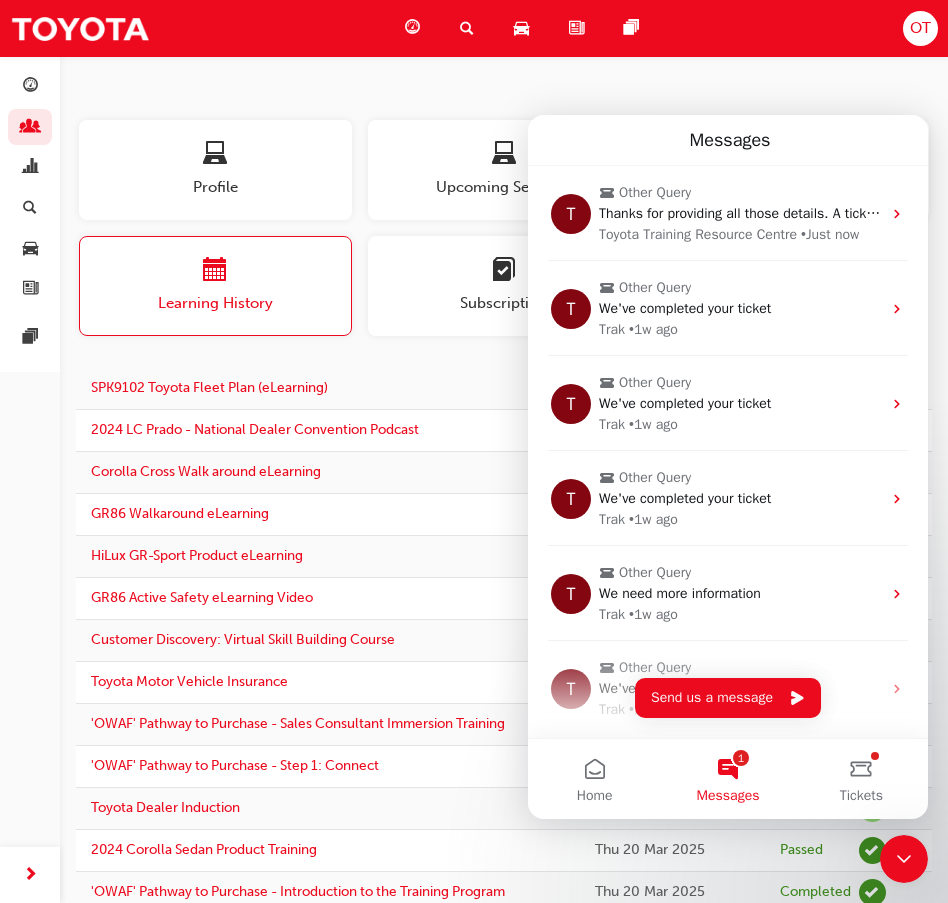 scroll, scrollTop: 0, scrollLeft: 0, axis: both 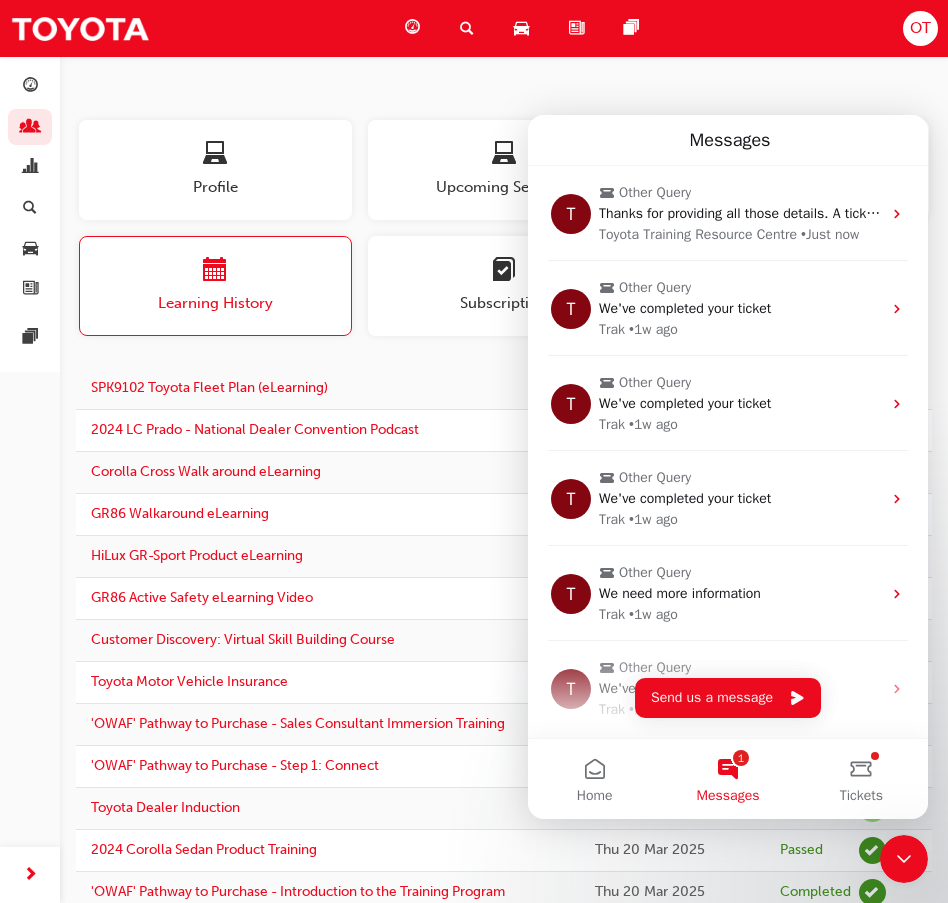 click on "MH Mike   Henderson 315161 mikeh@scarborotoyota.com.au Fleet Sales Consultant Scarboro Toyota - OSBORNE PARK Fleet This user has been inactive since Thu 31 Jul 2025 and doesn't currently have access to the platform Profile Upcoming Sessions Certificates Learning History Subscription MH Mike   Henderson 315161 mikeh@scarborotoyota.com.au Fleet Sales Consultant Scarboro Toyota - OSBORNE PARK Fleet This user has been inactive since Thu 31 Jul 2025 and doesn't currently have access to the platform TFA - Customer Discovery: Virtual Skill Building Course - WA ONLY TFA - Customer Discovery: Virtual Skill Building Course - WA ONLY Start date:   Thu 21 Aug 2025 , 9am - 12pm   Cut off date:   Thu 21 Aug 2025, 9:00am   Online URL 14  /  15 The enrollment closes at 12 Days 18 Hours 19 Minutes 18 Seconds 'OWAF' Pathway to Purchase - Perth 'OWAF' Pathway to Purchase - Perth Session id: P2PILT25WA03 Rydges Perth Kings Square  ( 621 Wellington Street, Perth, 6000 ) Start date:   Thu 11 Sep 2025 , 9am - 4:30pm   GMT+8     595" at bounding box center (474, 1292) 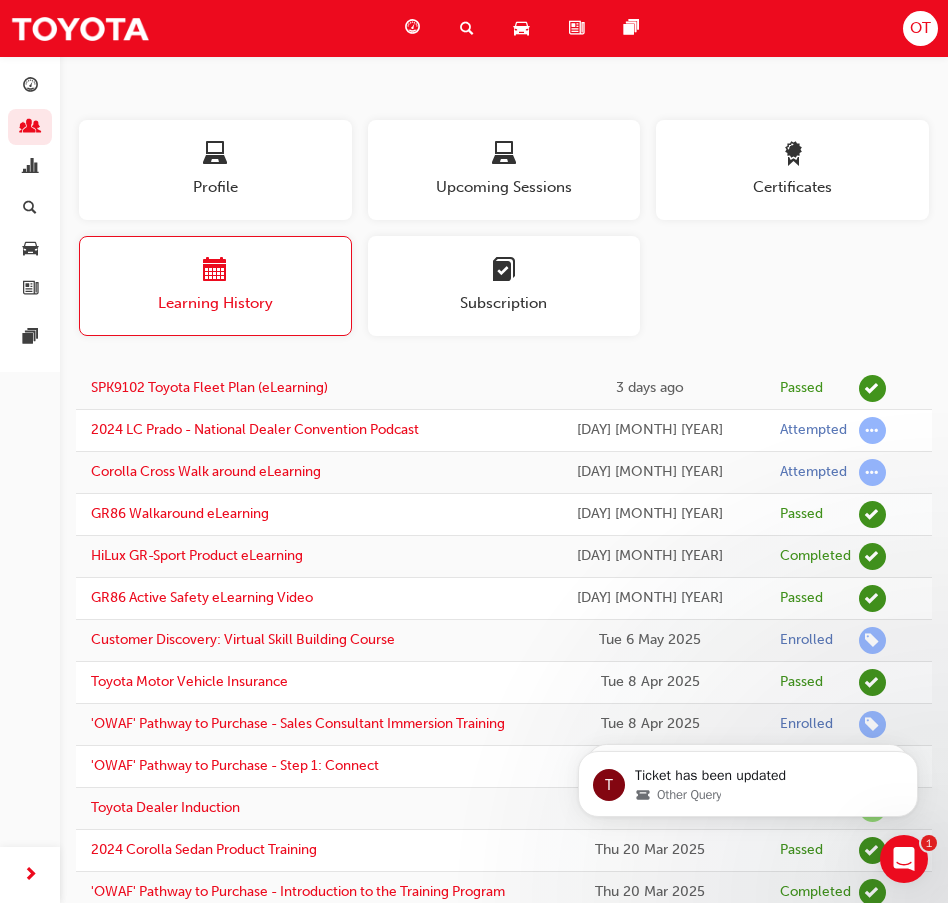 scroll, scrollTop: 0, scrollLeft: 0, axis: both 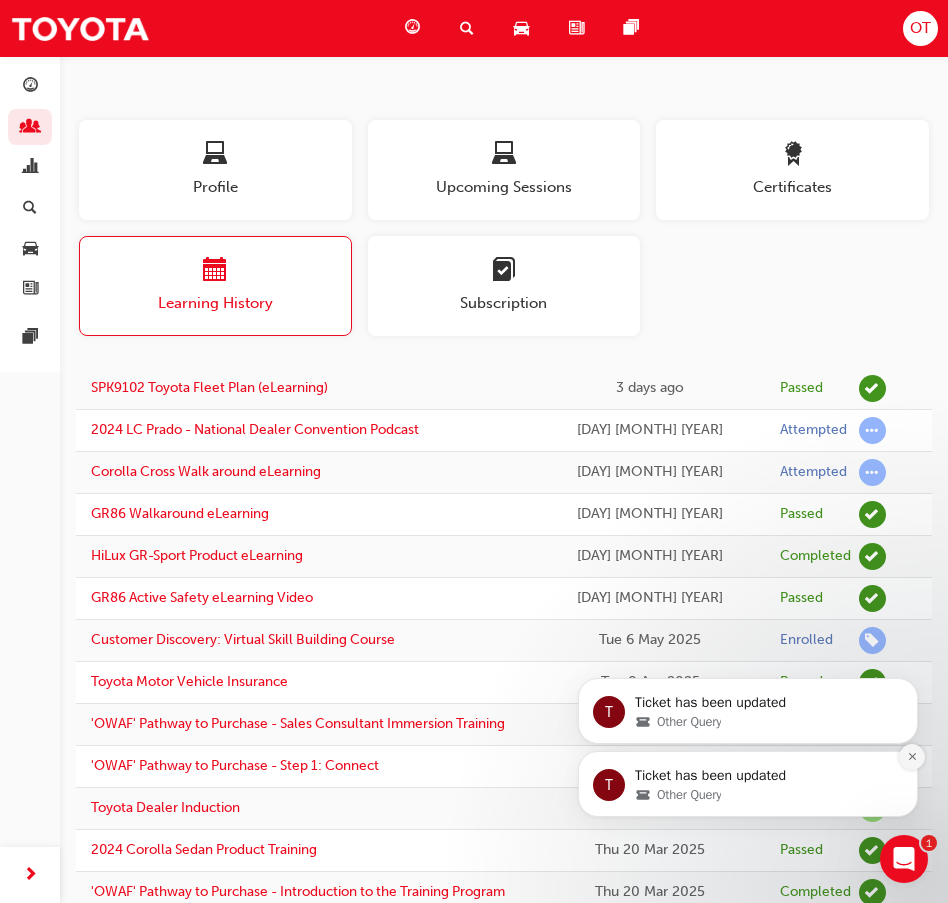 click 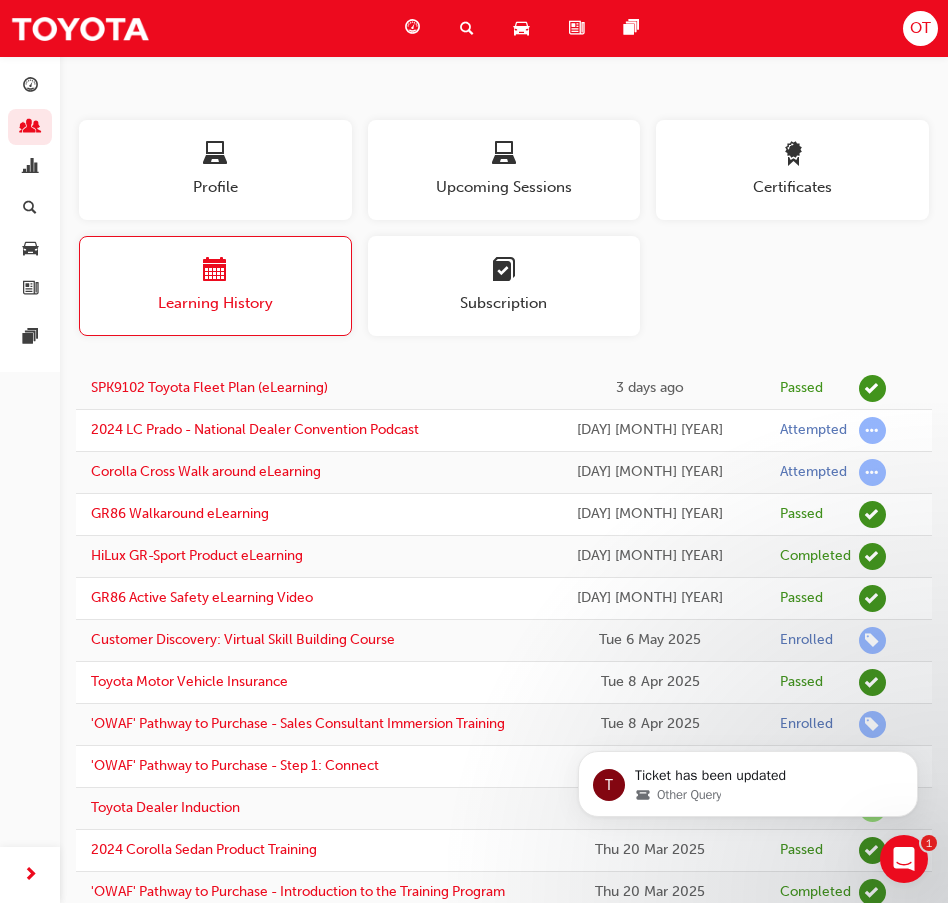 click 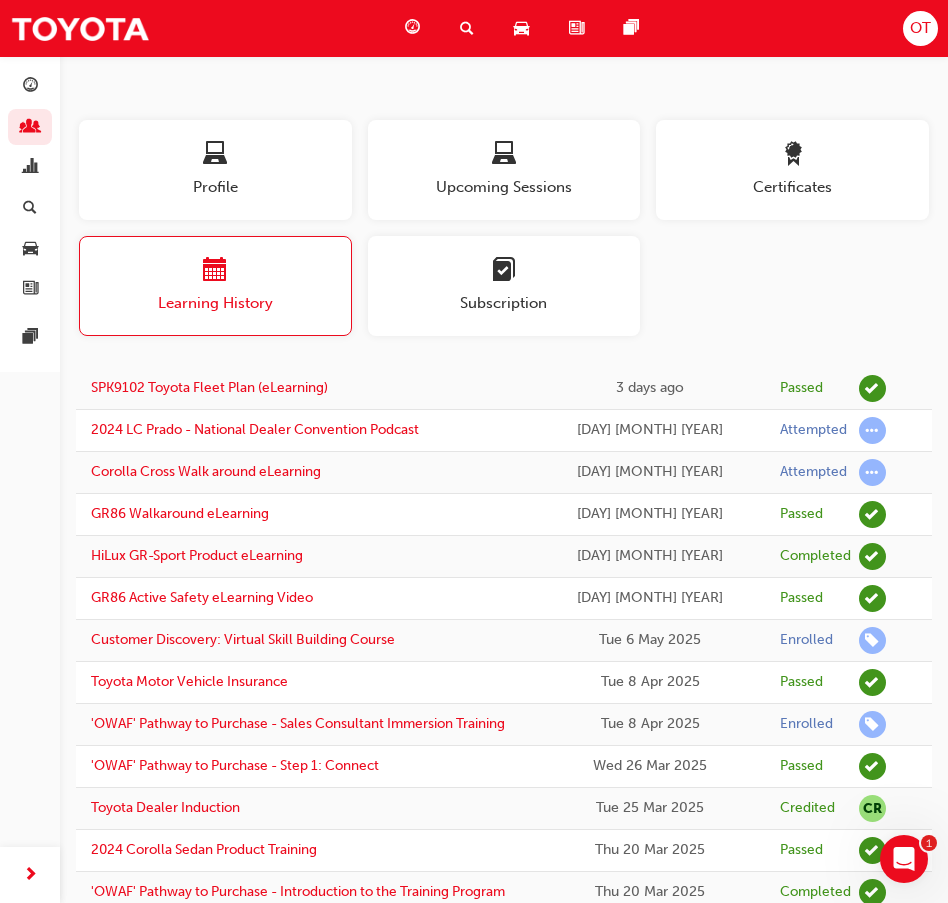 click 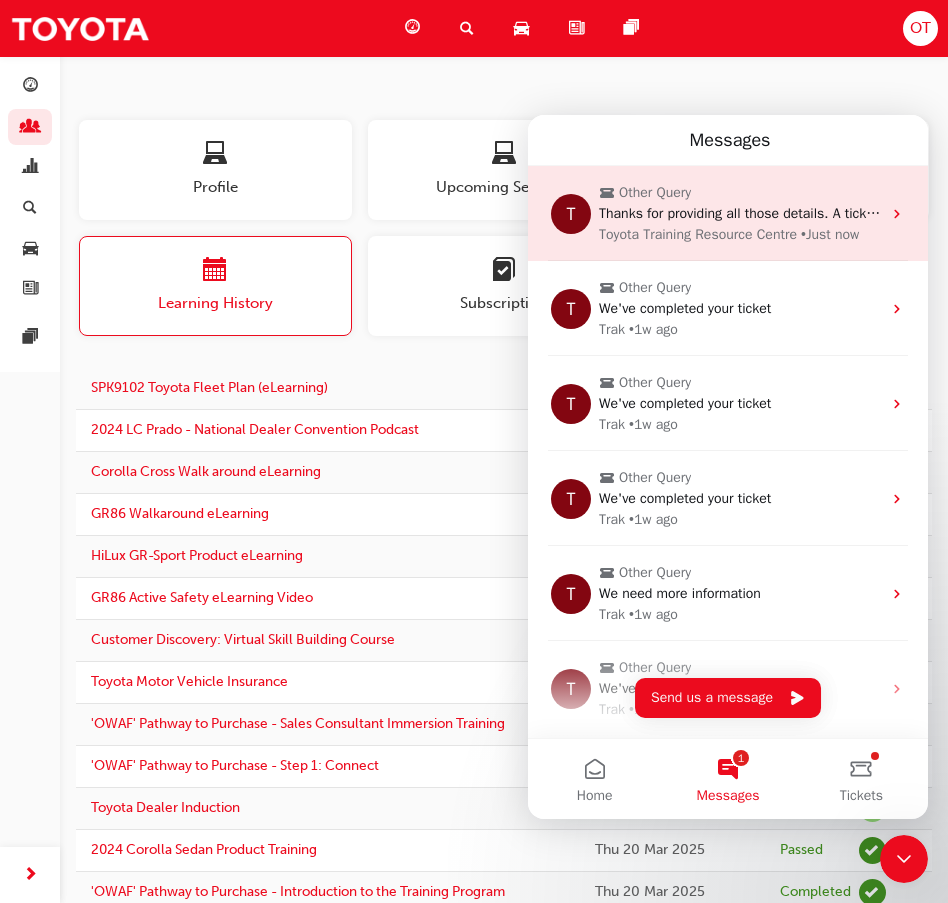 click on "Toyota Training Resource Centre" at bounding box center (698, 234) 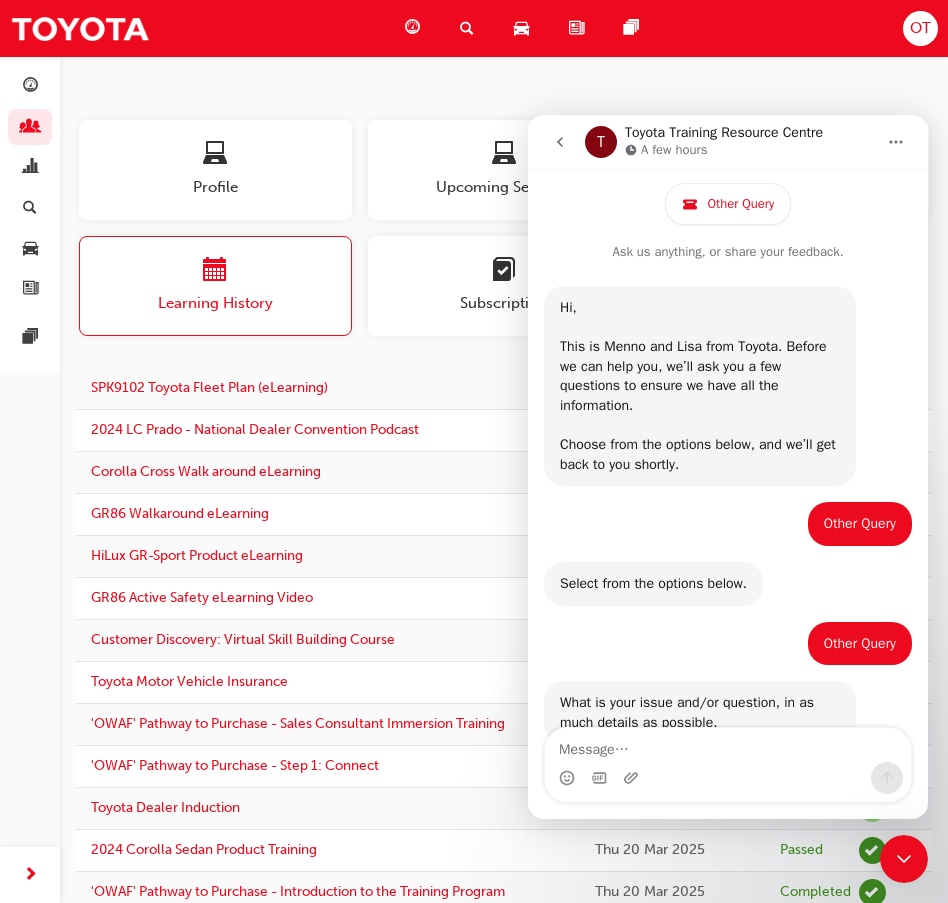 scroll, scrollTop: 381, scrollLeft: 0, axis: vertical 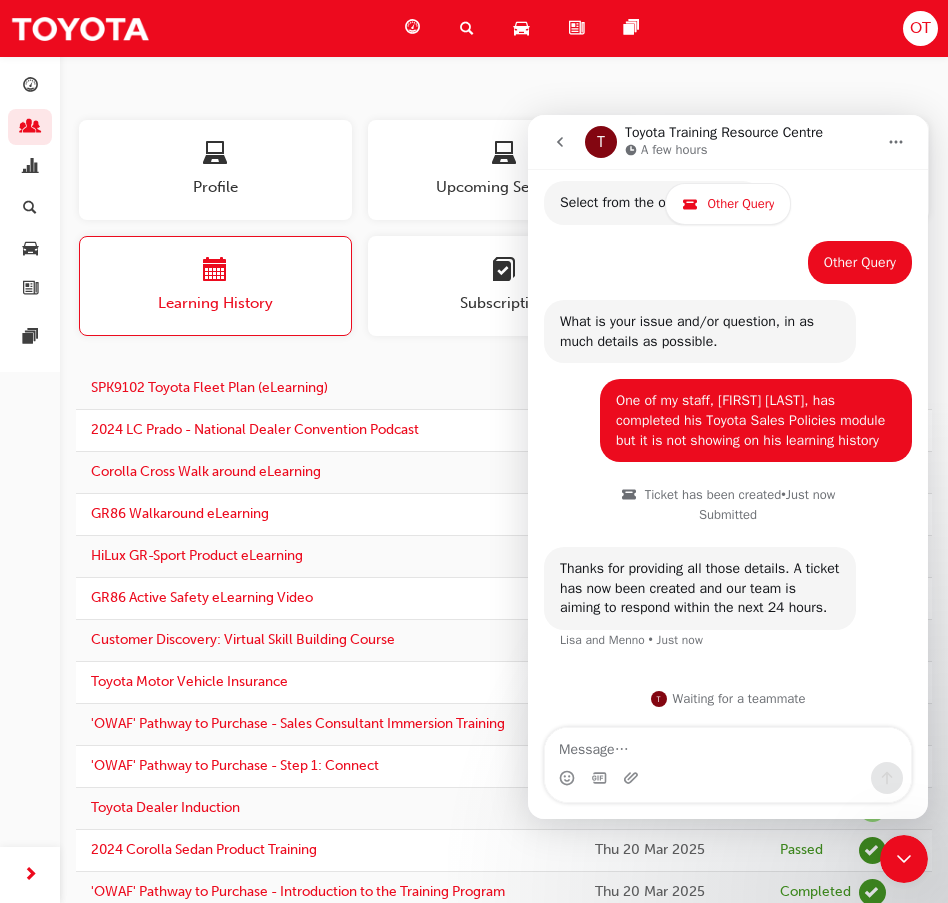 click at bounding box center [560, 142] 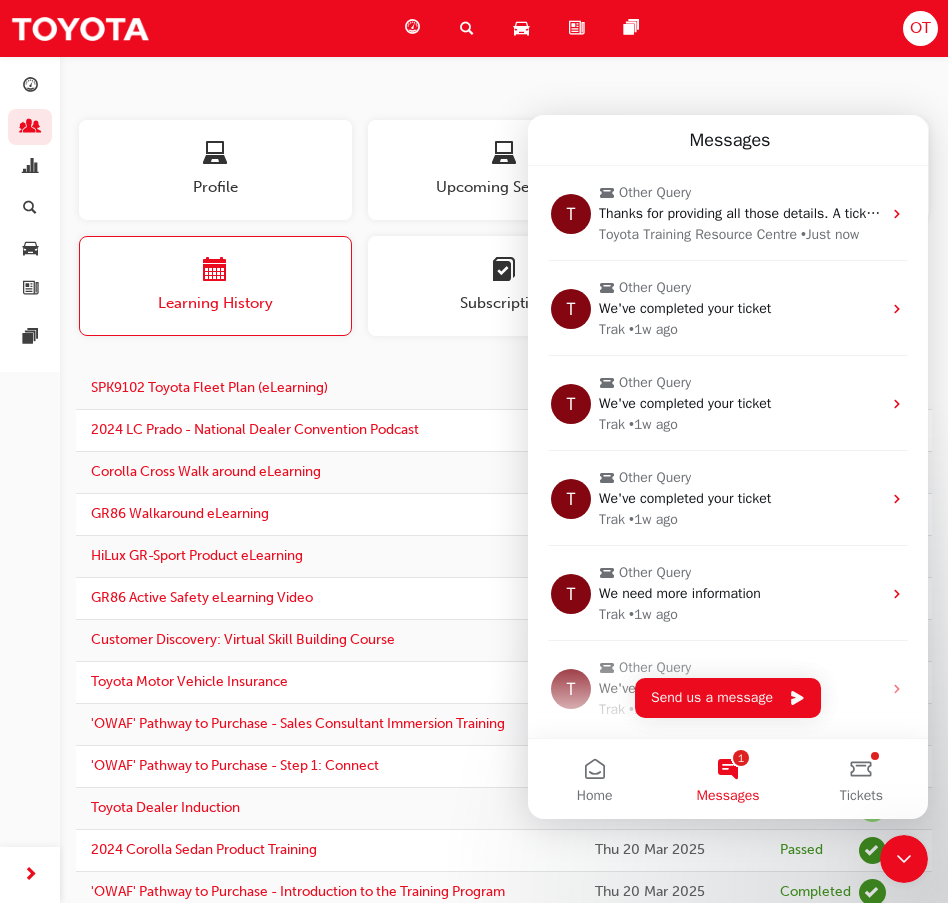 scroll, scrollTop: 0, scrollLeft: 0, axis: both 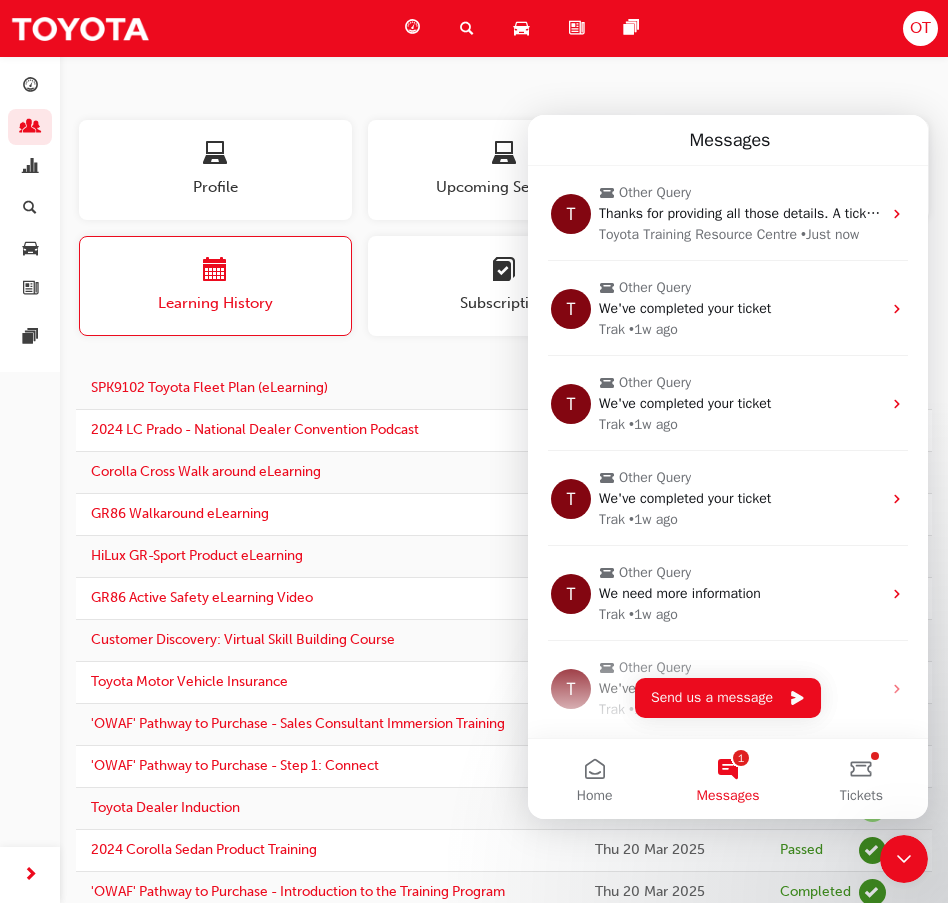 drag, startPoint x: 1783, startPoint y: 1652, endPoint x: 908, endPoint y: 844, distance: 1191.0034 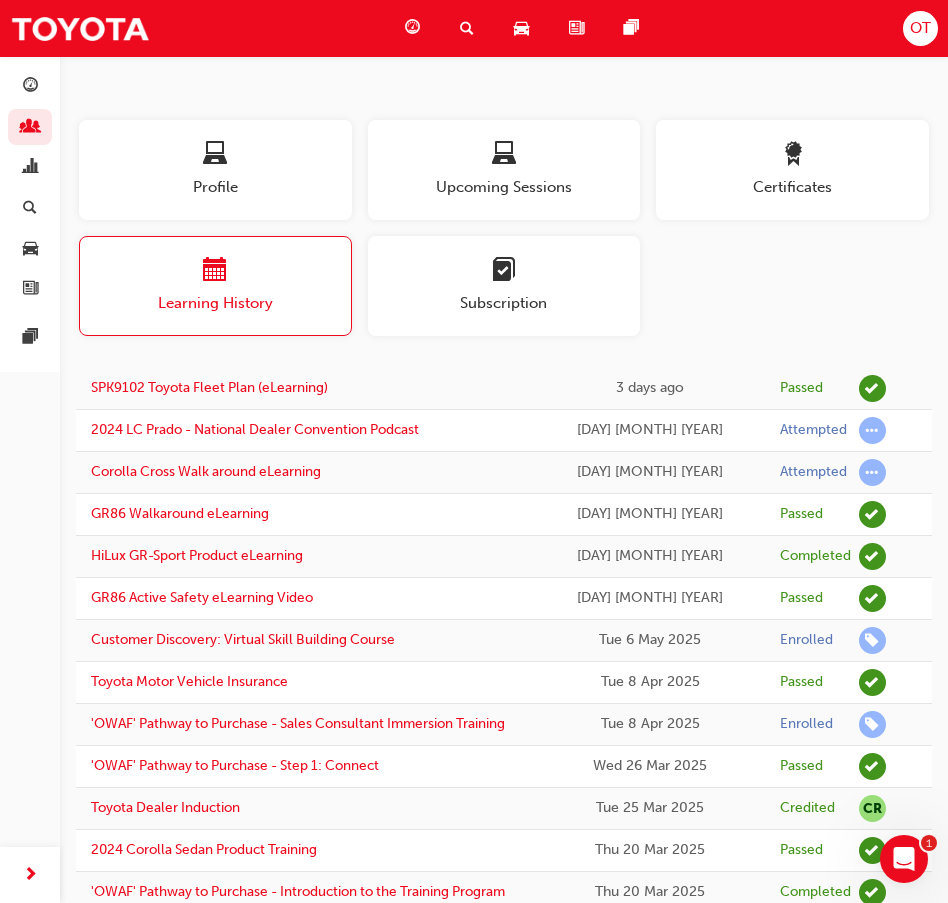 click on "MH Mike   Henderson 315161 mikeh@scarborotoyota.com.au Fleet Sales Consultant Scarboro Toyota - OSBORNE PARK Fleet This user has been inactive since Thu 31 Jul 2025 and doesn't currently have access to the platform Profile Upcoming Sessions Certificates Learning History Subscription MH Mike   Henderson 315161 mikeh@scarborotoyota.com.au Fleet Sales Consultant Scarboro Toyota - OSBORNE PARK Fleet This user has been inactive since Thu 31 Jul 2025 and doesn't currently have access to the platform TFA - Customer Discovery: Virtual Skill Building Course - WA ONLY TFA - Customer Discovery: Virtual Skill Building Course - WA ONLY Start date:   Thu 21 Aug 2025 , 9am - 12pm   Cut off date:   Thu 21 Aug 2025, 9:00am   Online URL 14  /  15 The enrollment closes at 12 Days 18 Hours 19 Minutes 04 Seconds 'OWAF' Pathway to Purchase - Perth 'OWAF' Pathway to Purchase - Perth Session id: P2PILT25WA03 Rydges Perth Kings Square  ( 621 Wellington Street, Perth, 6000 ) Start date:   Thu 11 Sep 2025 , 9am - 4:30pm   GMT+8     595" at bounding box center (474, 1292) 